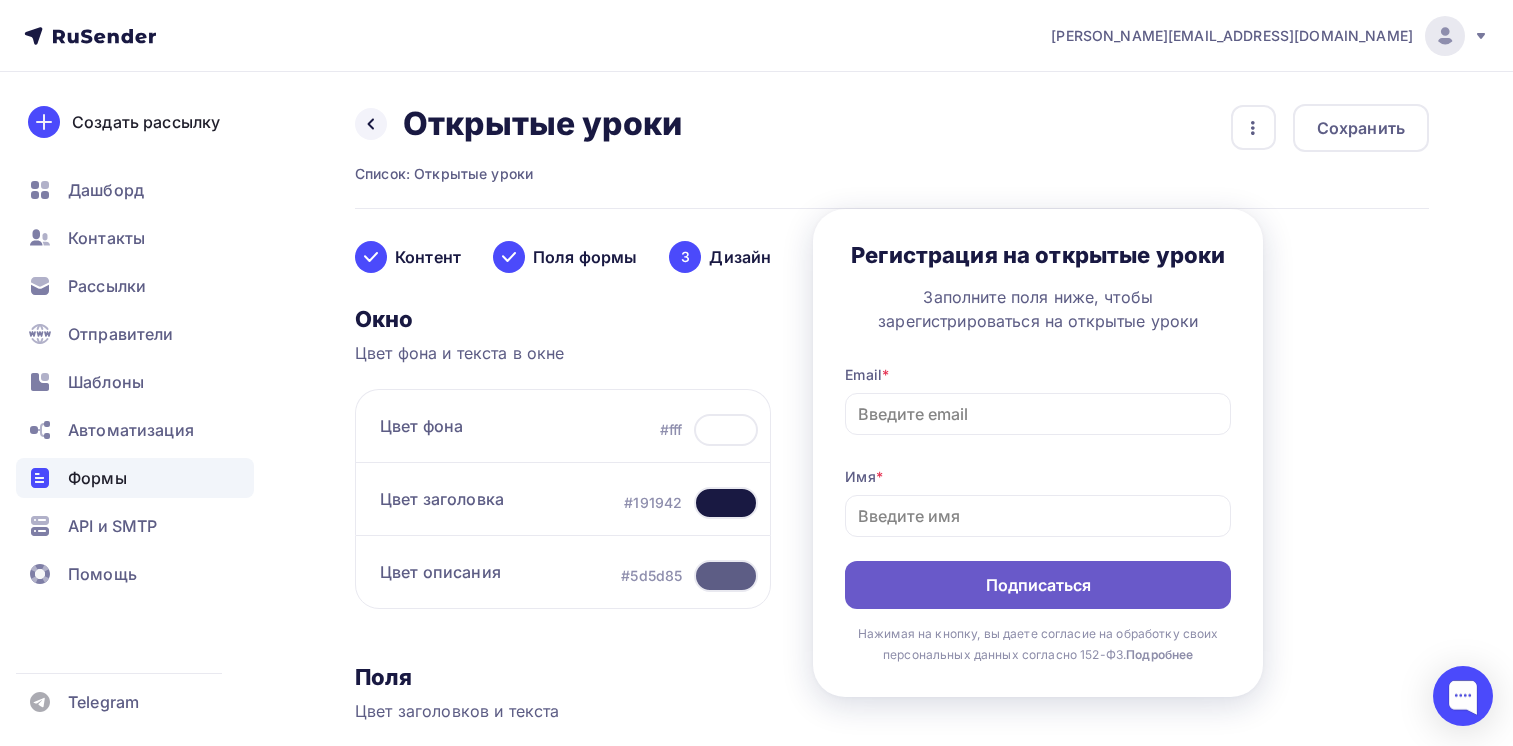 scroll, scrollTop: 724, scrollLeft: 0, axis: vertical 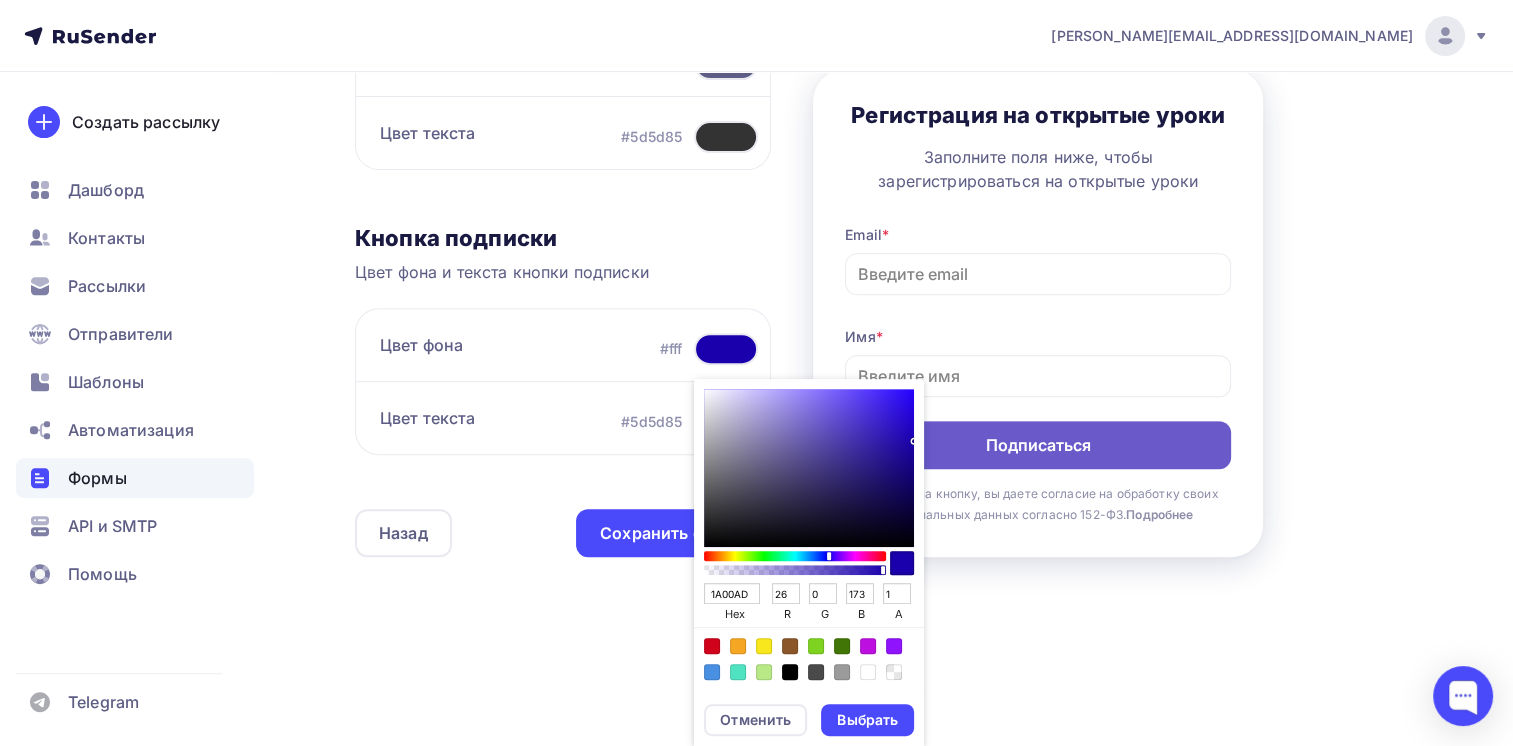 drag, startPoint x: 749, startPoint y: 594, endPoint x: 697, endPoint y: 594, distance: 52 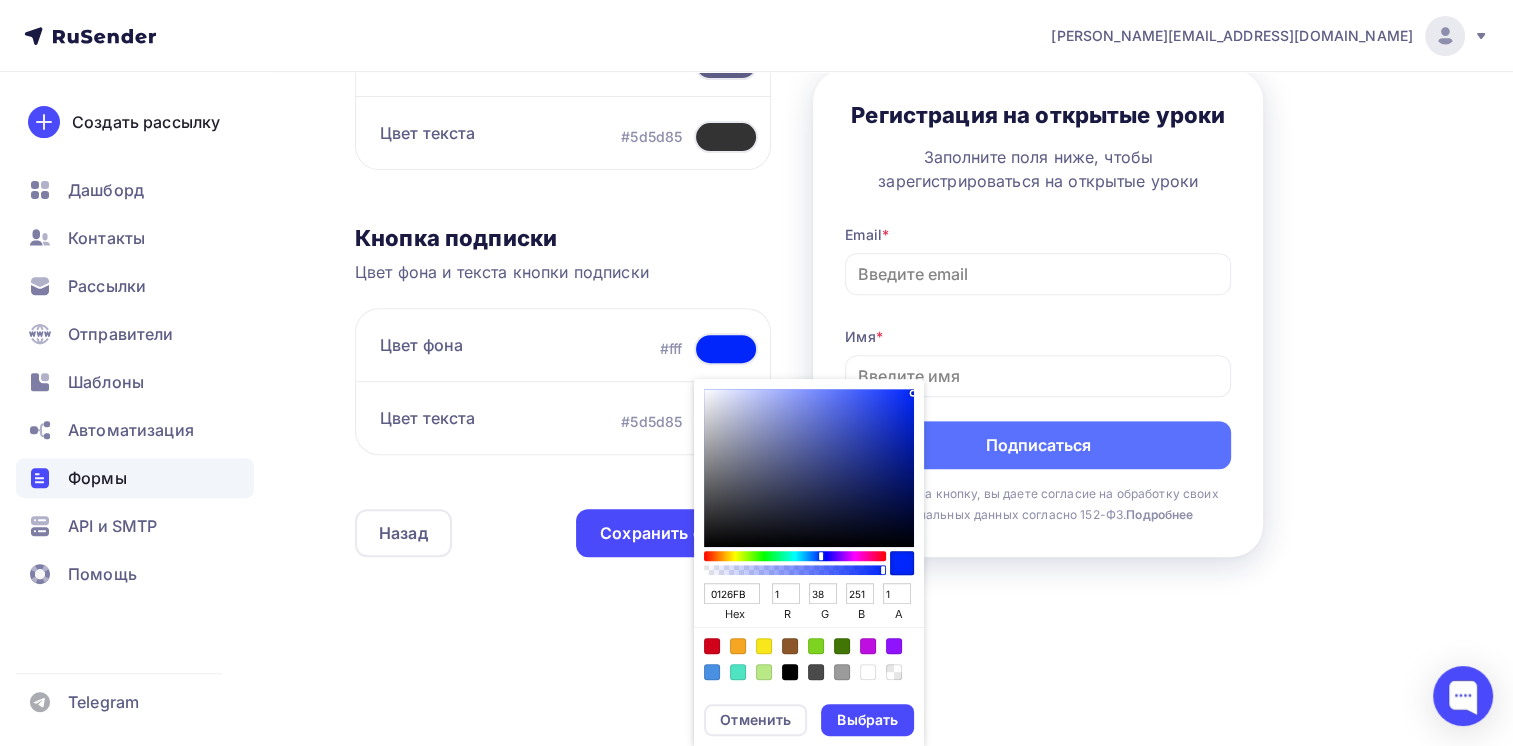 type on "0126FB" 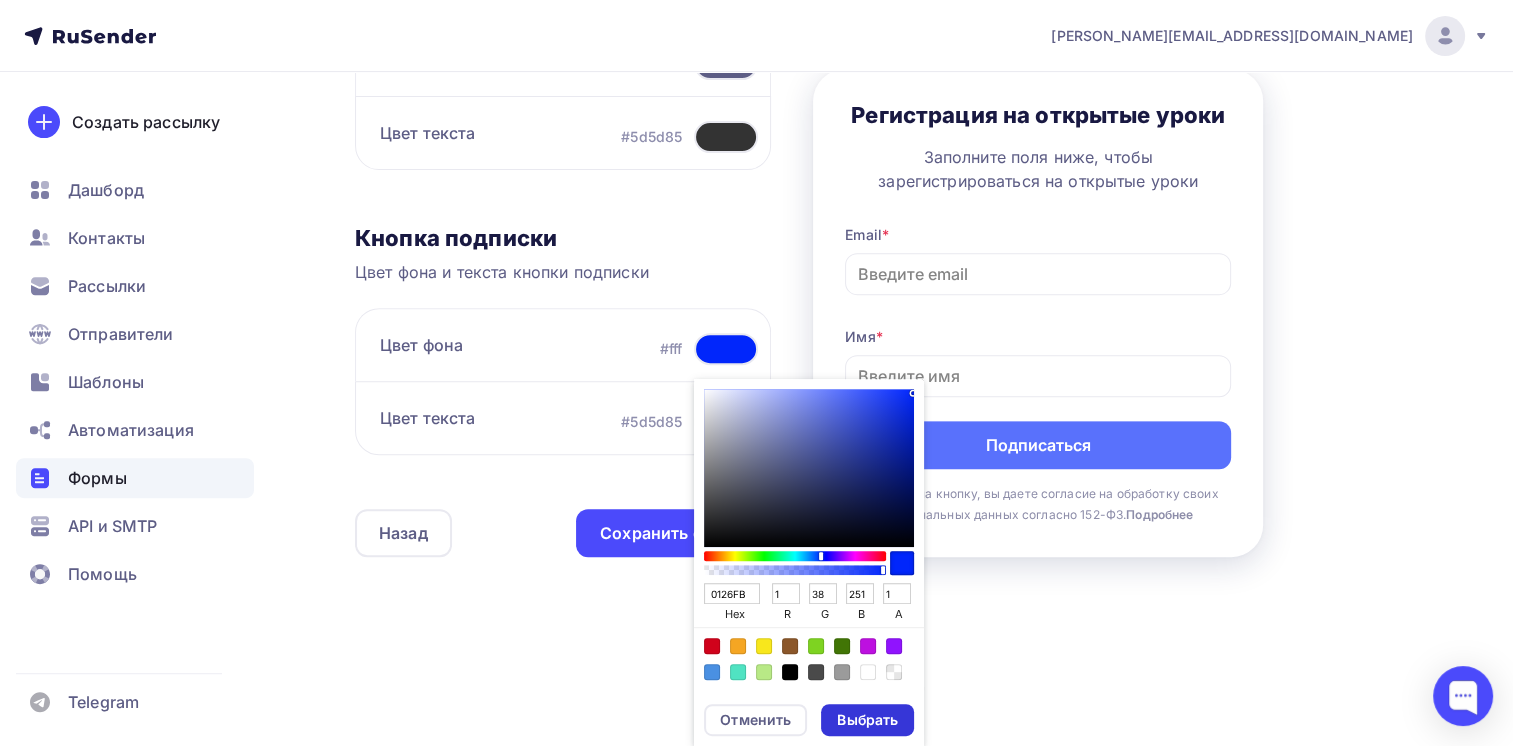 click on "Выбрать" at bounding box center [867, 720] 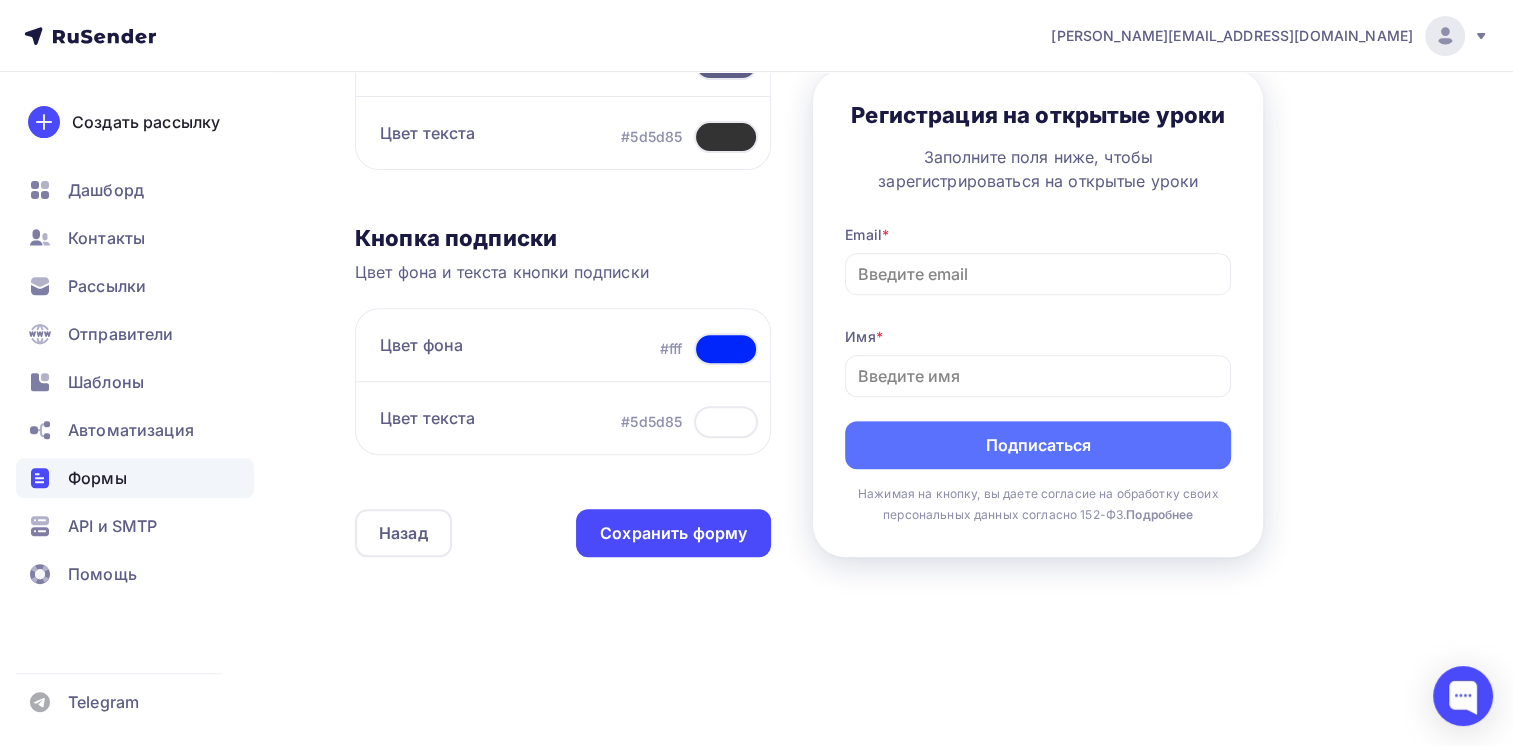 click at bounding box center [726, 349] 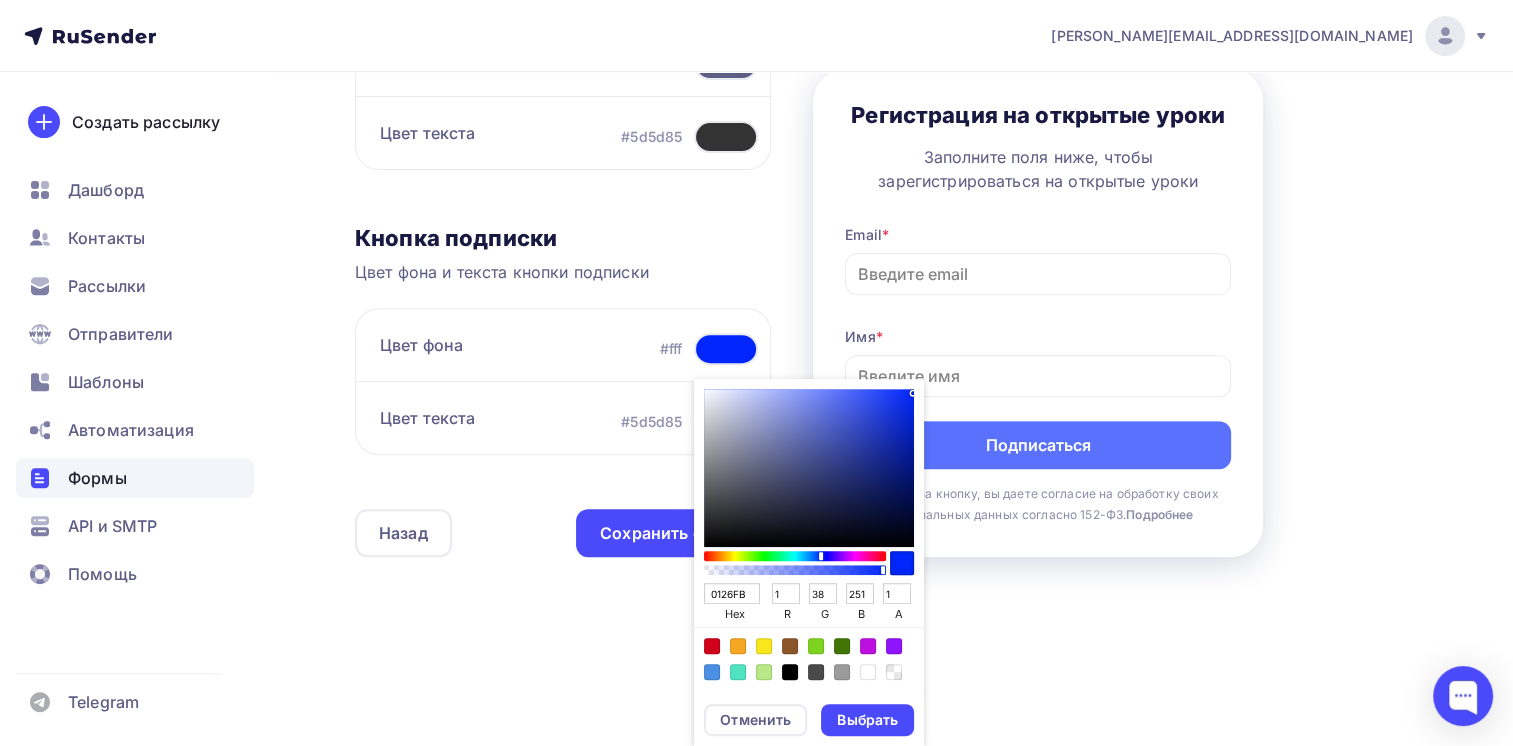 drag, startPoint x: 748, startPoint y: 595, endPoint x: 684, endPoint y: 594, distance: 64.00781 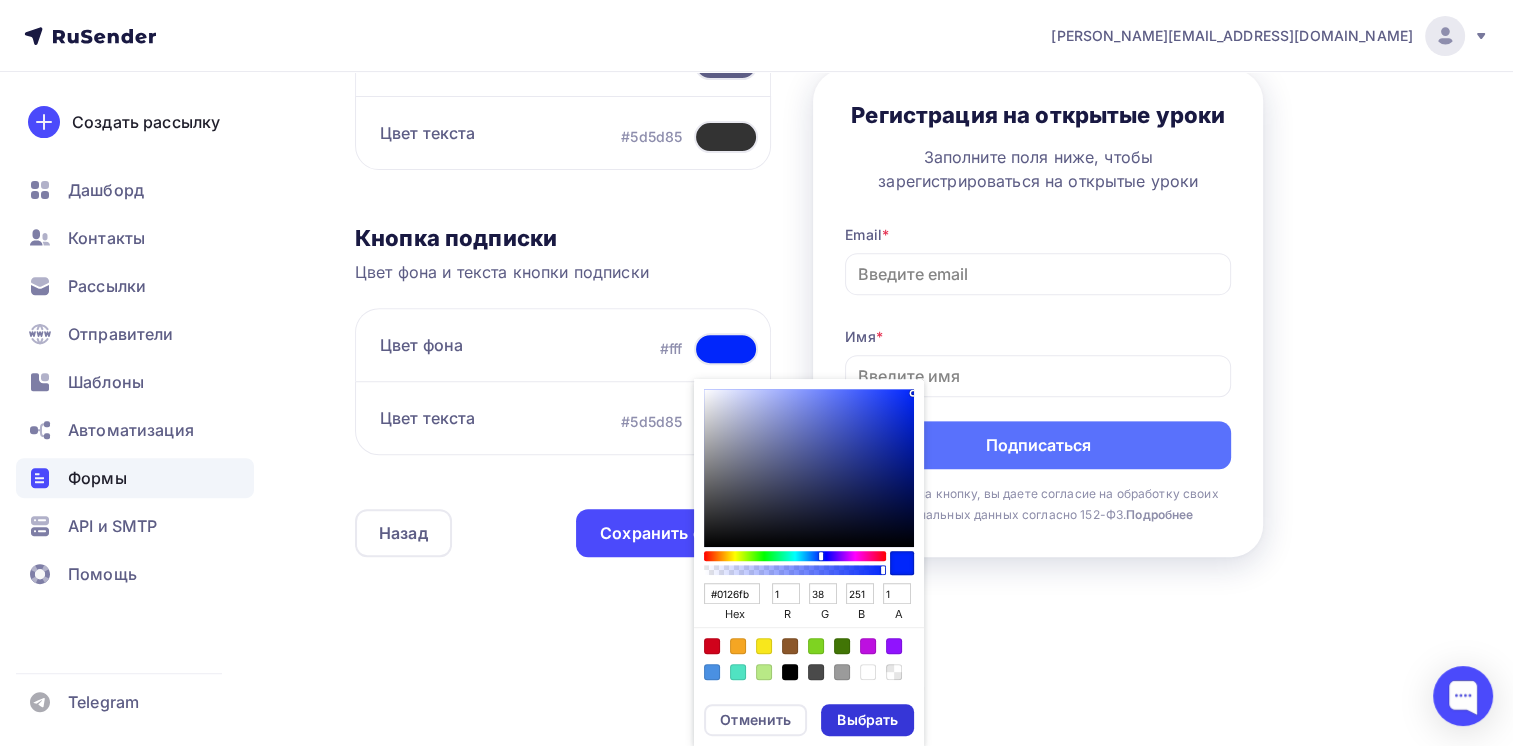type on "#0126fb" 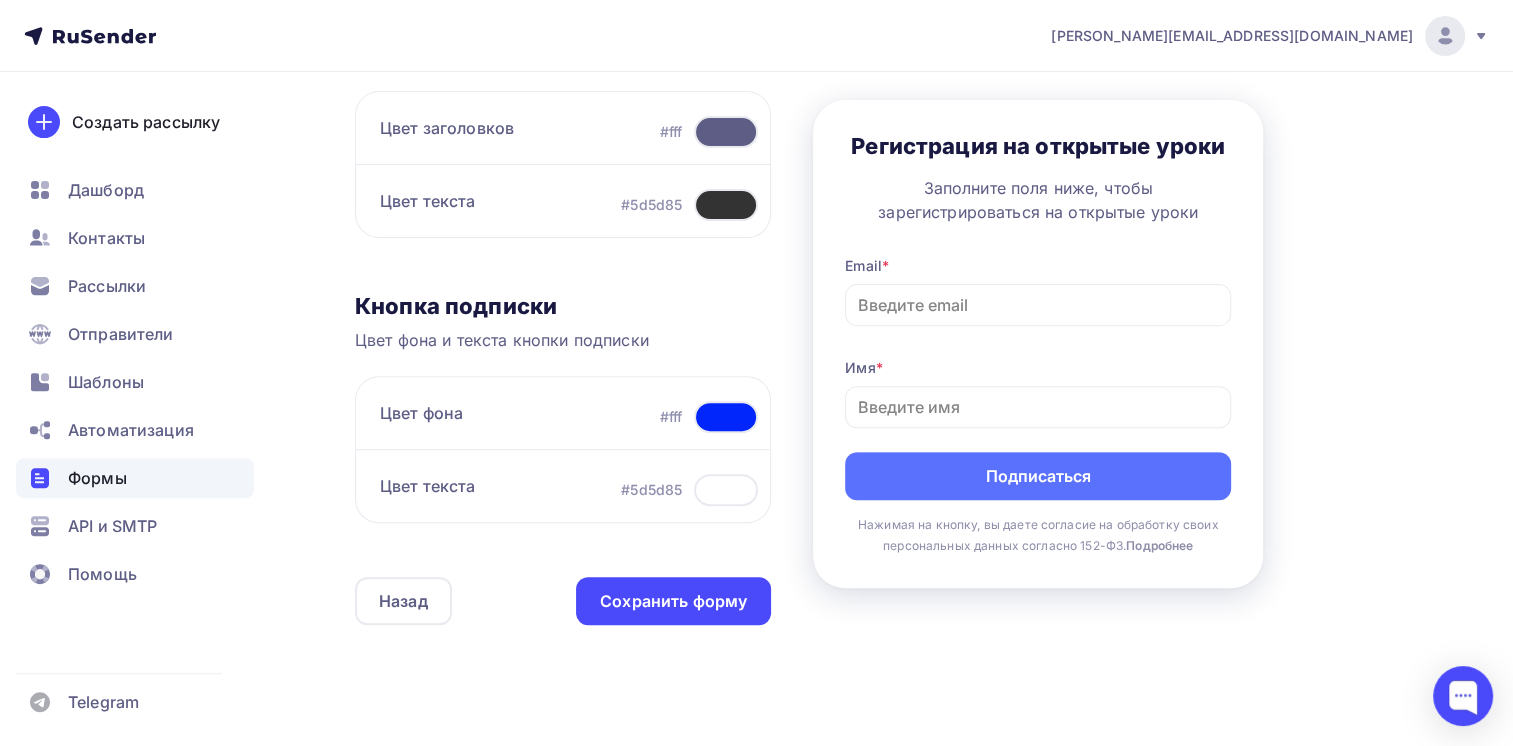 scroll, scrollTop: 624, scrollLeft: 0, axis: vertical 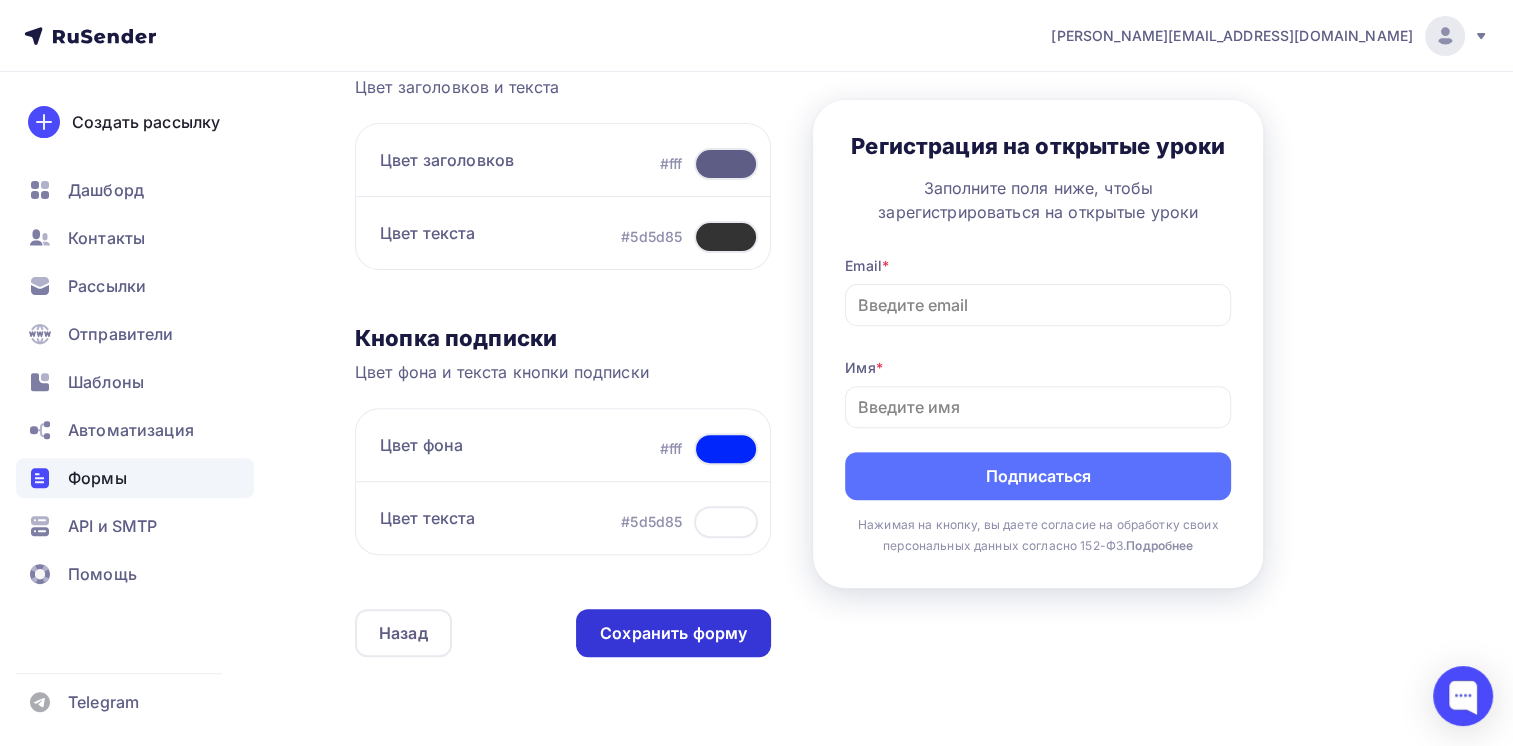 click on "Сохранить форму" at bounding box center (673, 633) 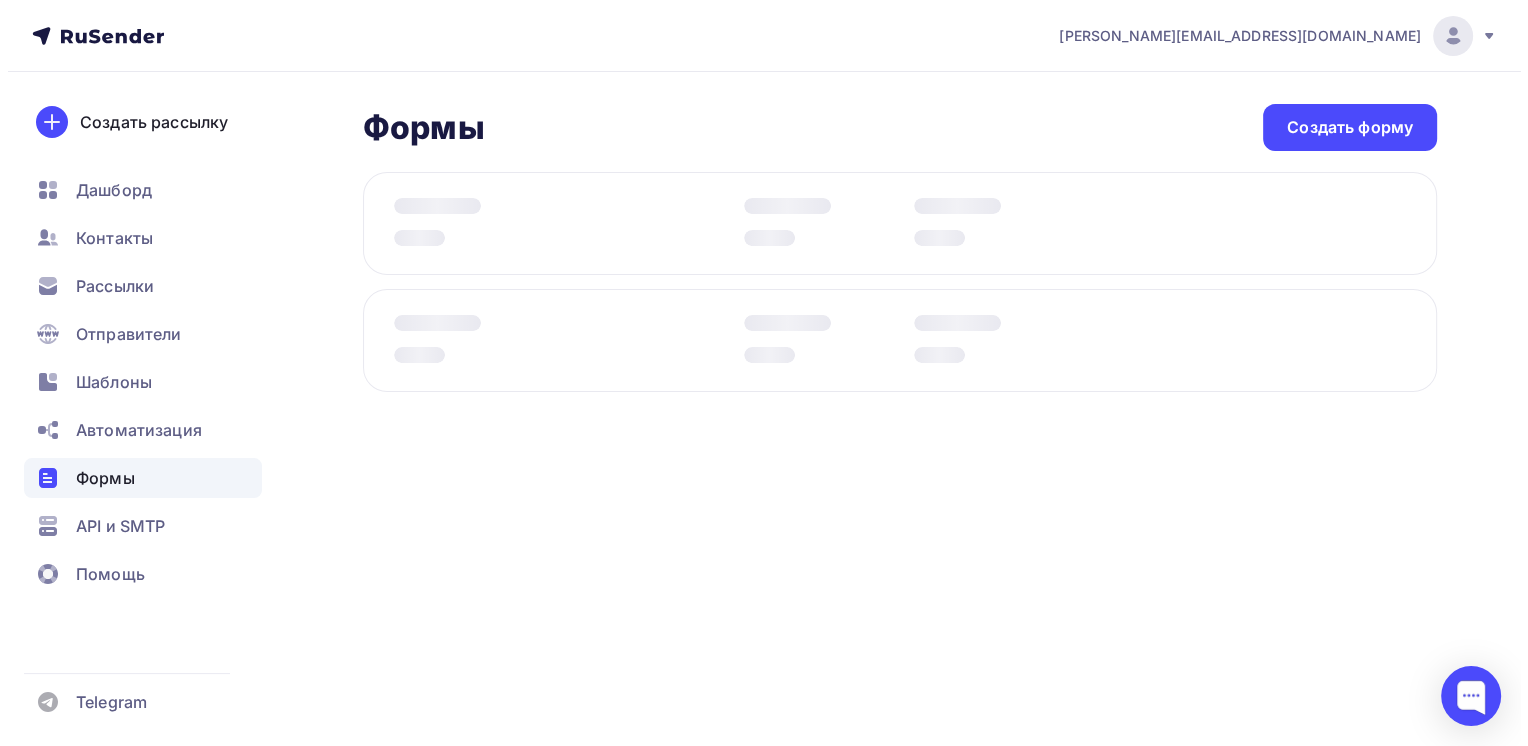 scroll, scrollTop: 0, scrollLeft: 0, axis: both 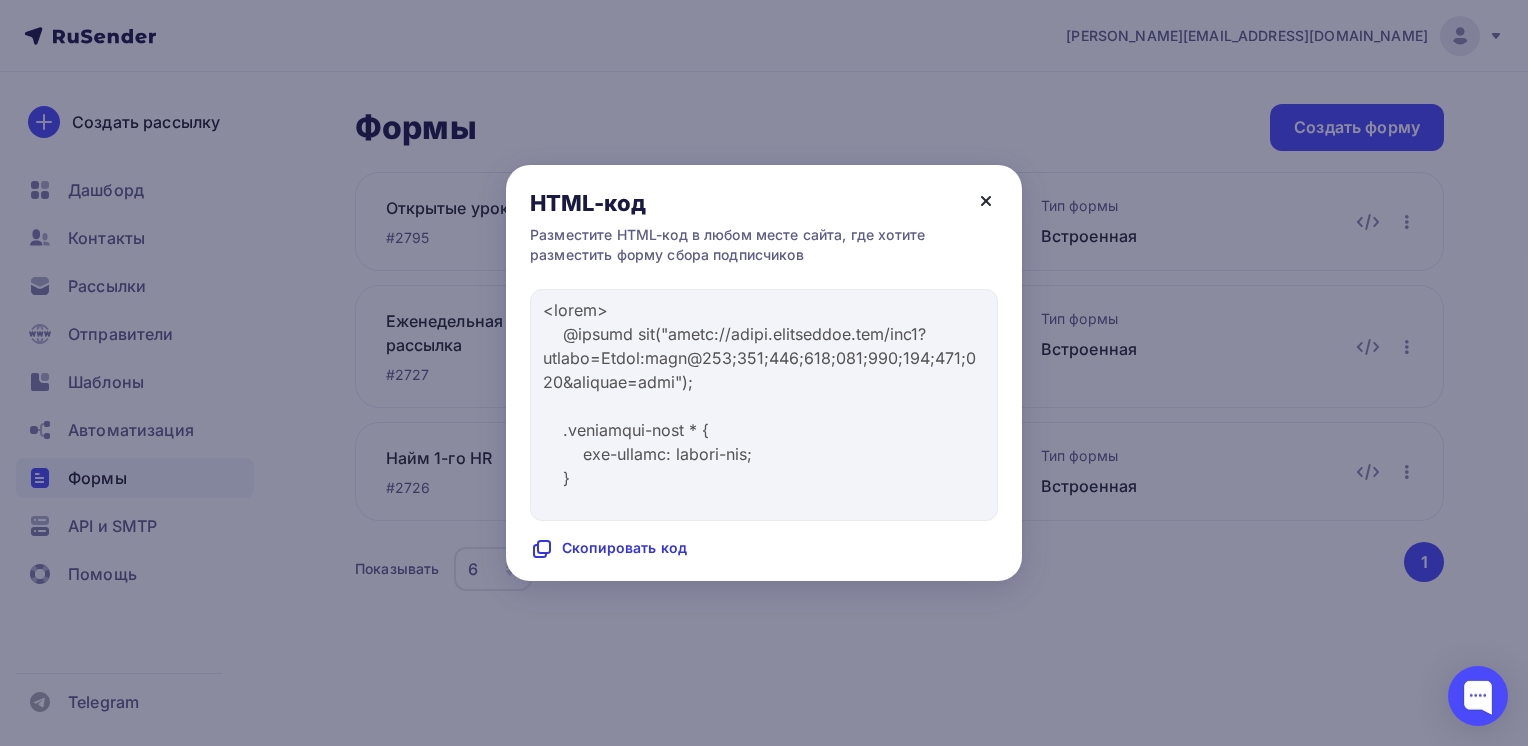 click 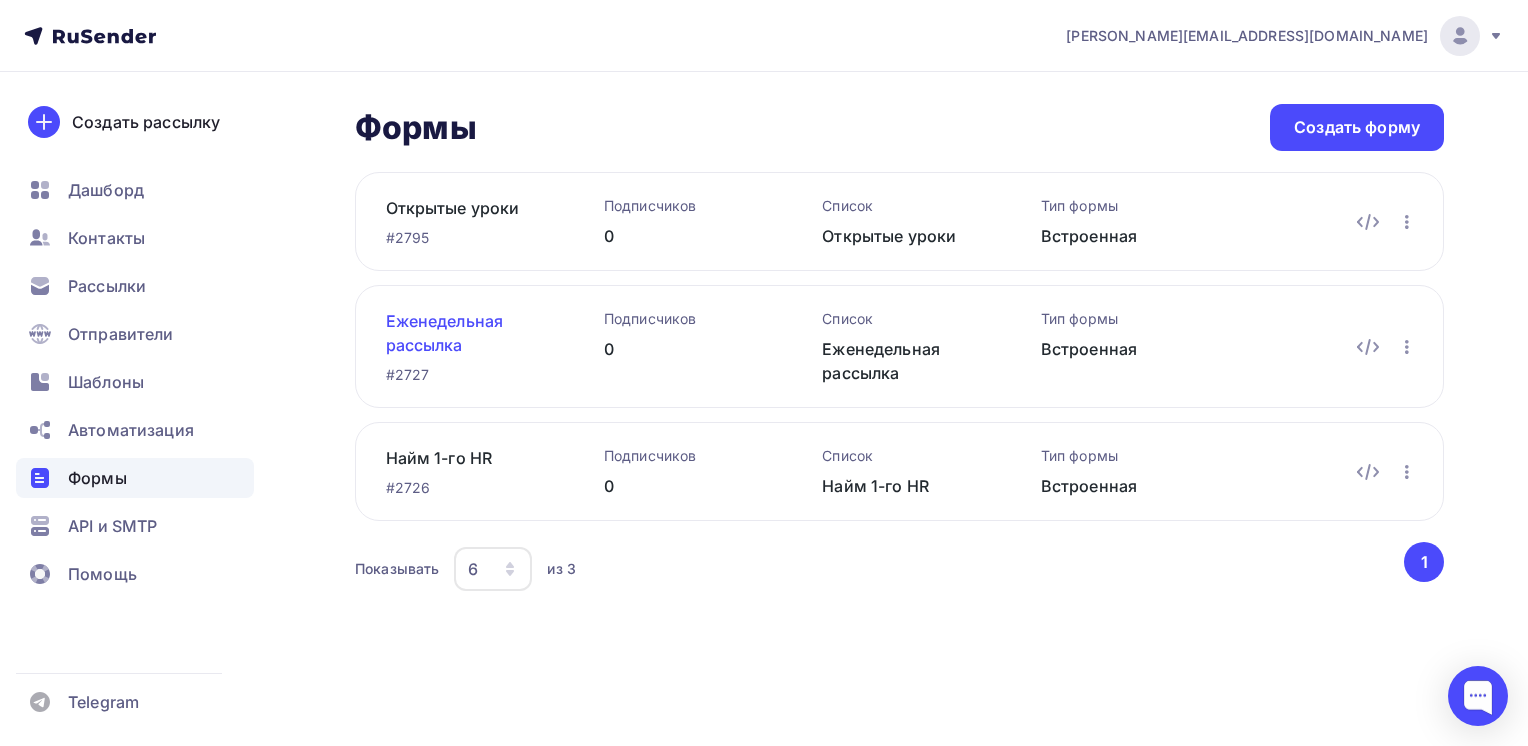 click on "Еженедельная рассылка" at bounding box center [463, 333] 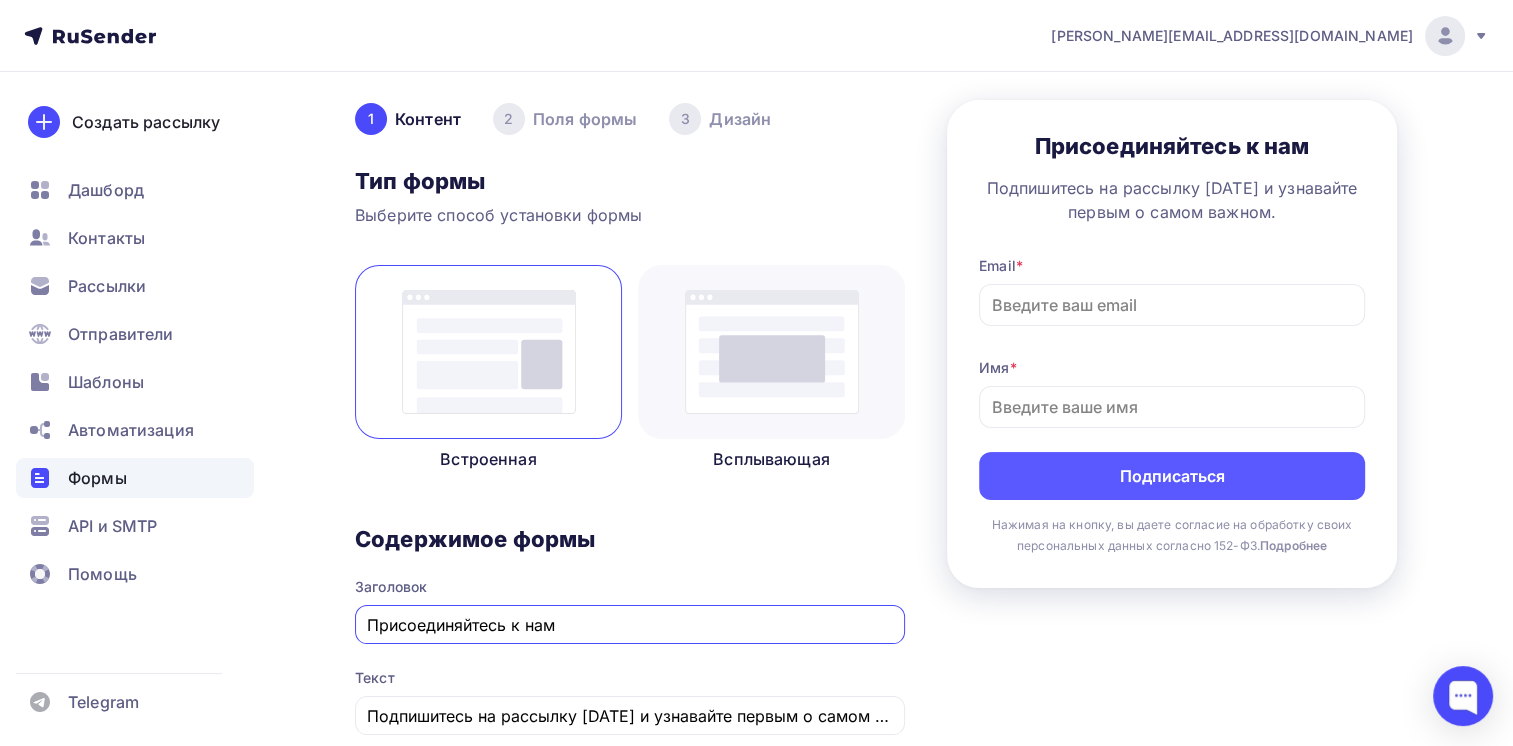 scroll, scrollTop: 100, scrollLeft: 0, axis: vertical 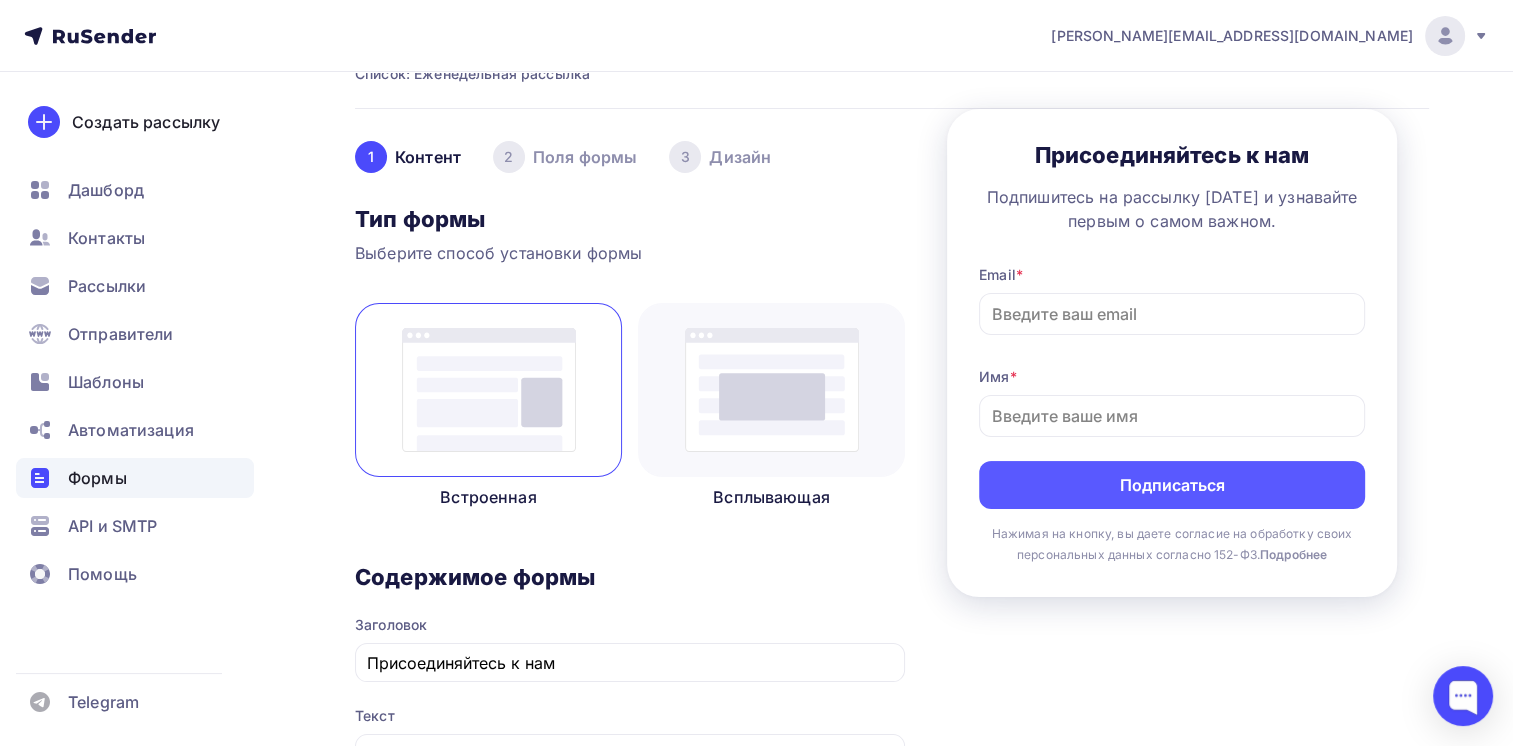 click on "3
[GEOGRAPHIC_DATA]" at bounding box center (720, 157) 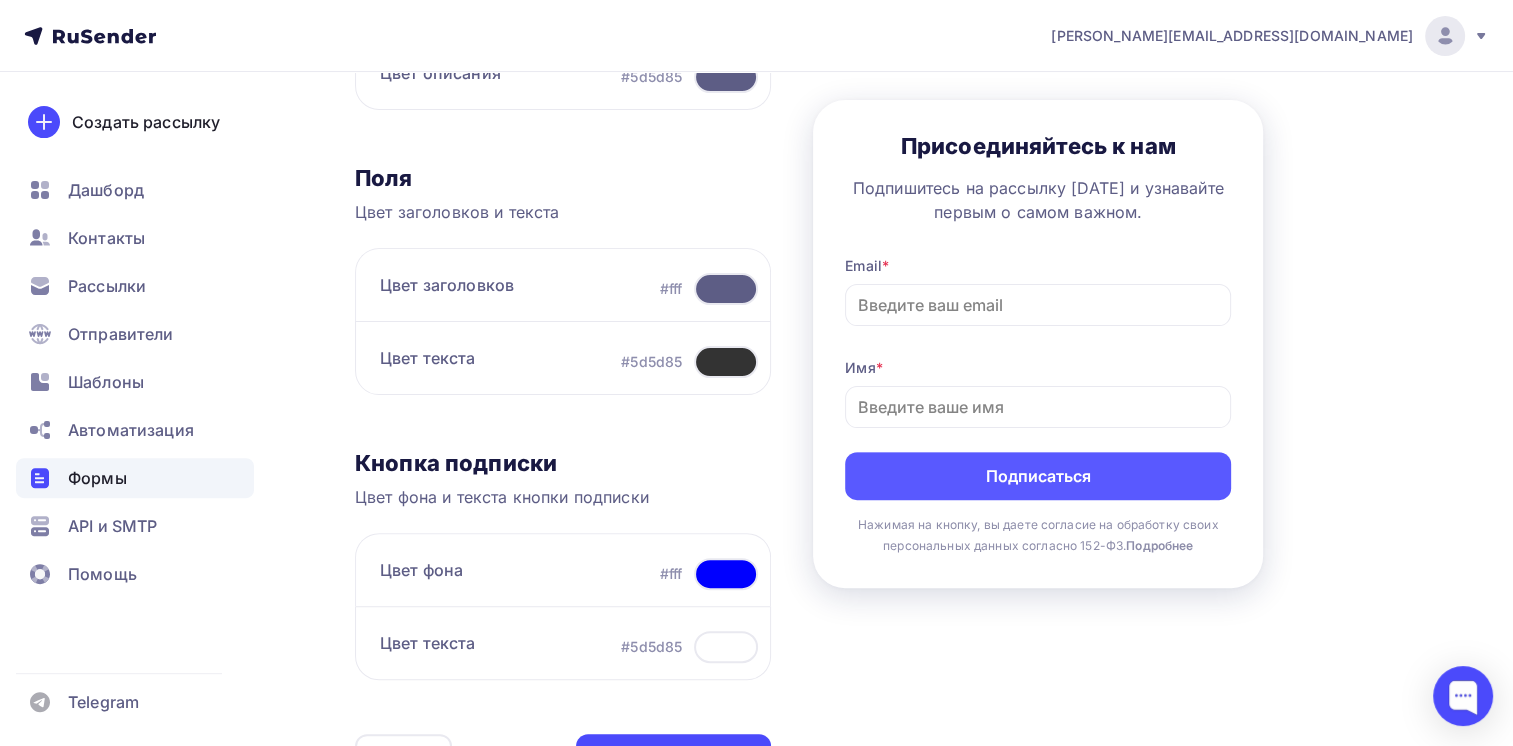 scroll, scrollTop: 500, scrollLeft: 0, axis: vertical 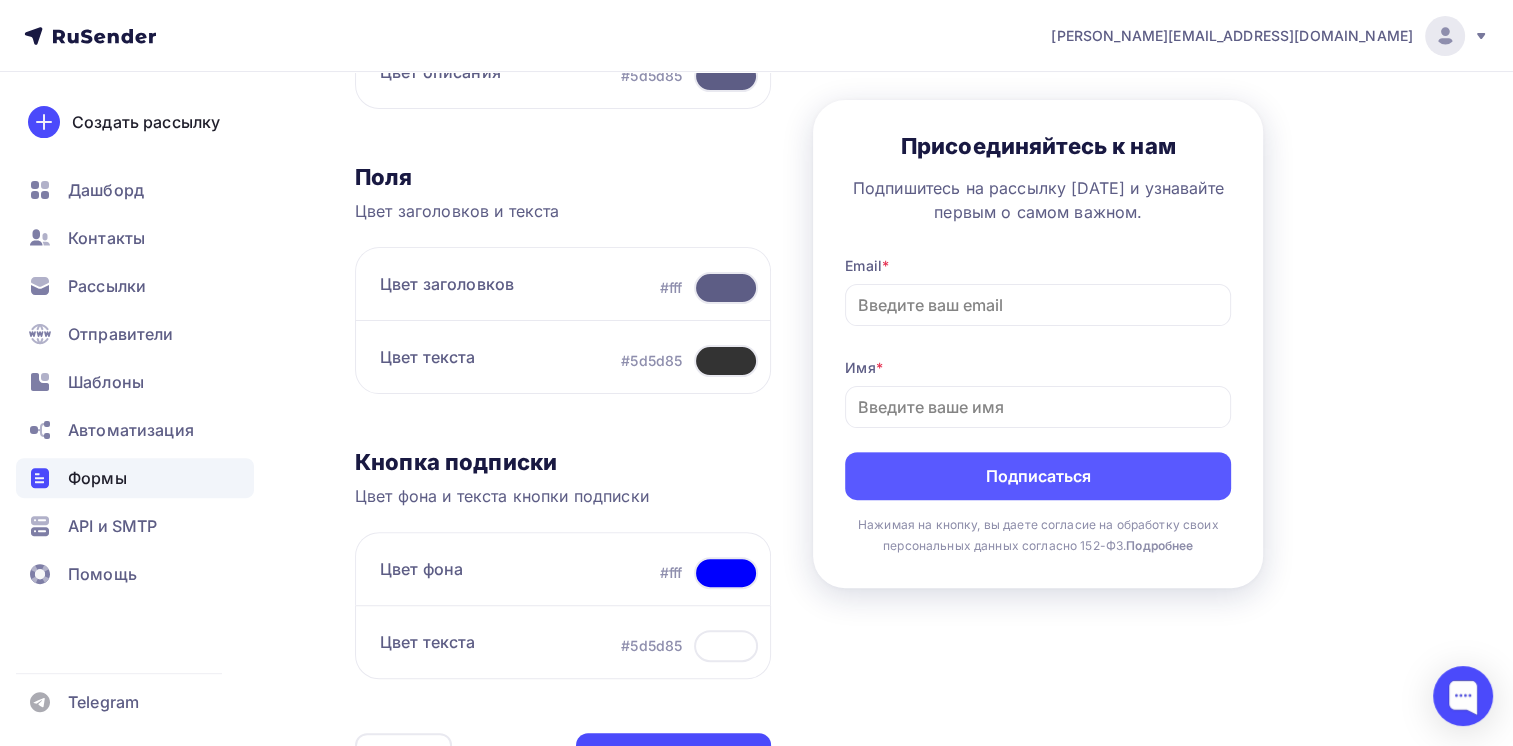 click at bounding box center (726, 573) 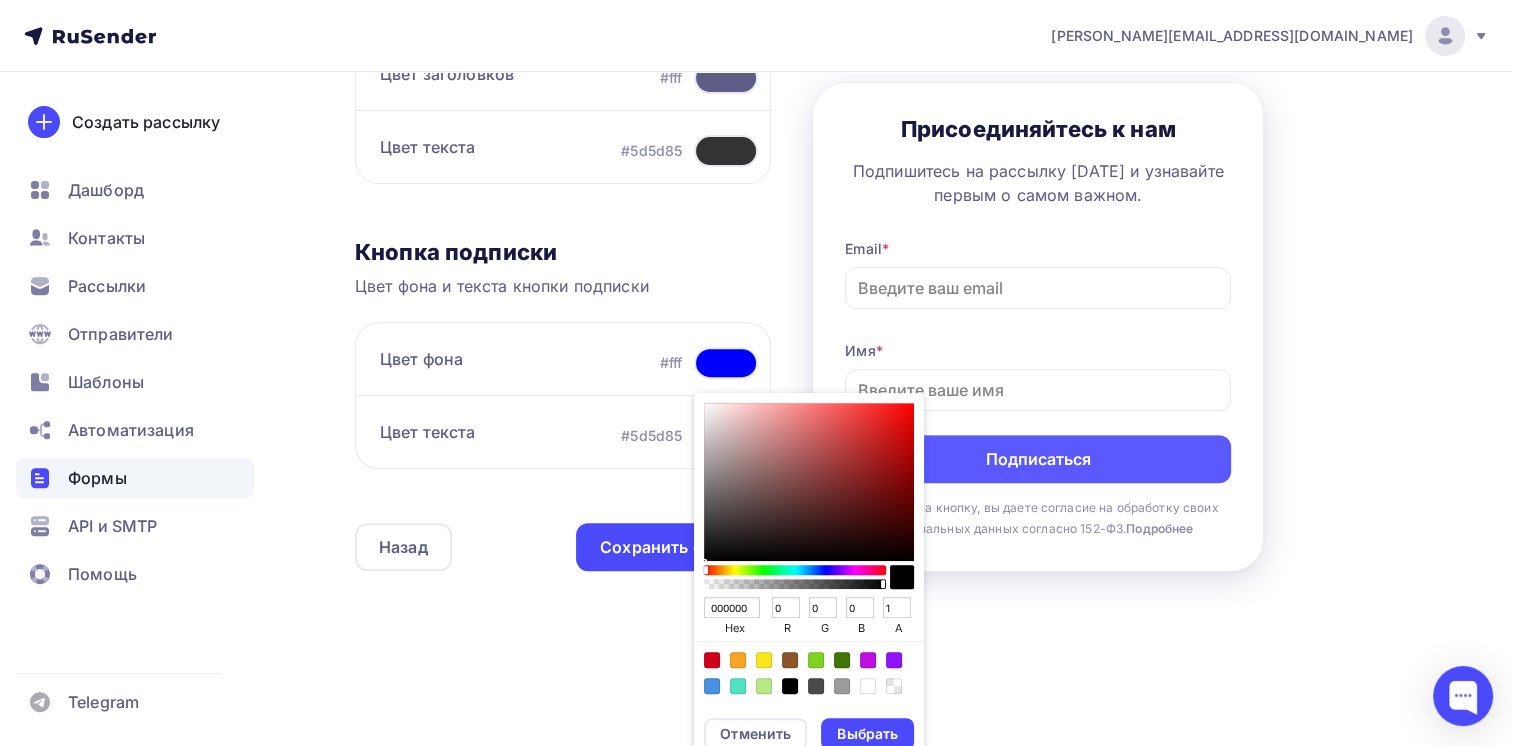 scroll, scrollTop: 724, scrollLeft: 0, axis: vertical 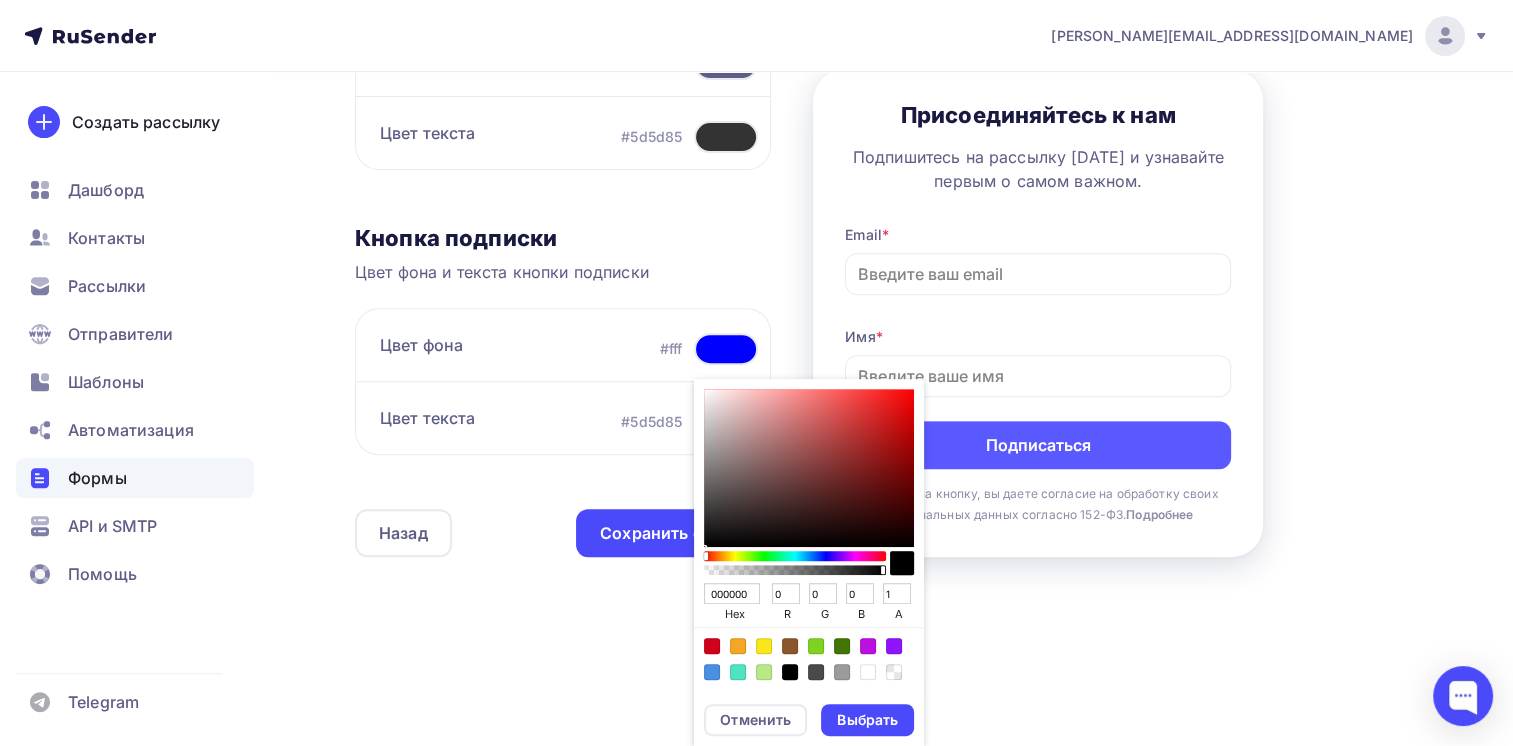 click at bounding box center [726, 349] 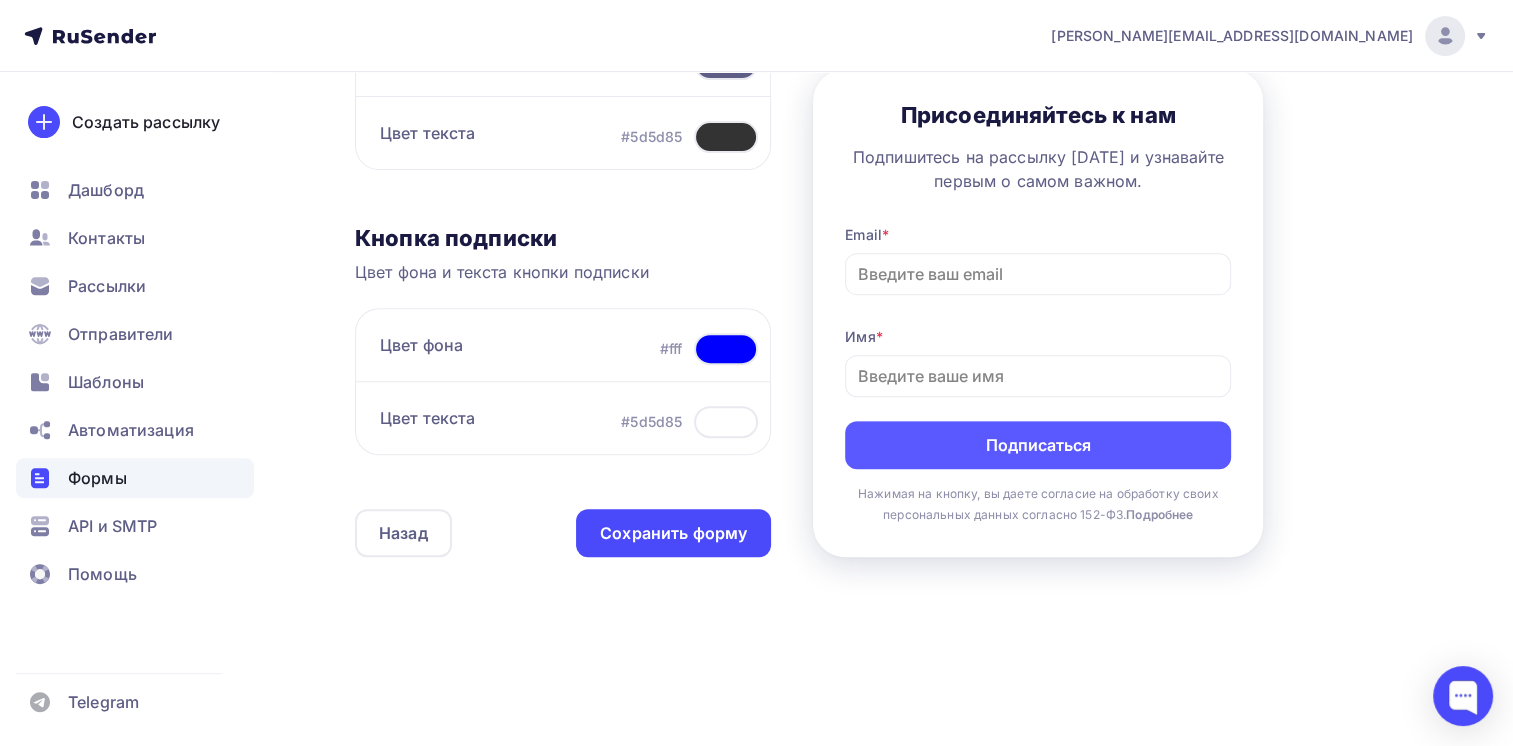 click at bounding box center [726, 349] 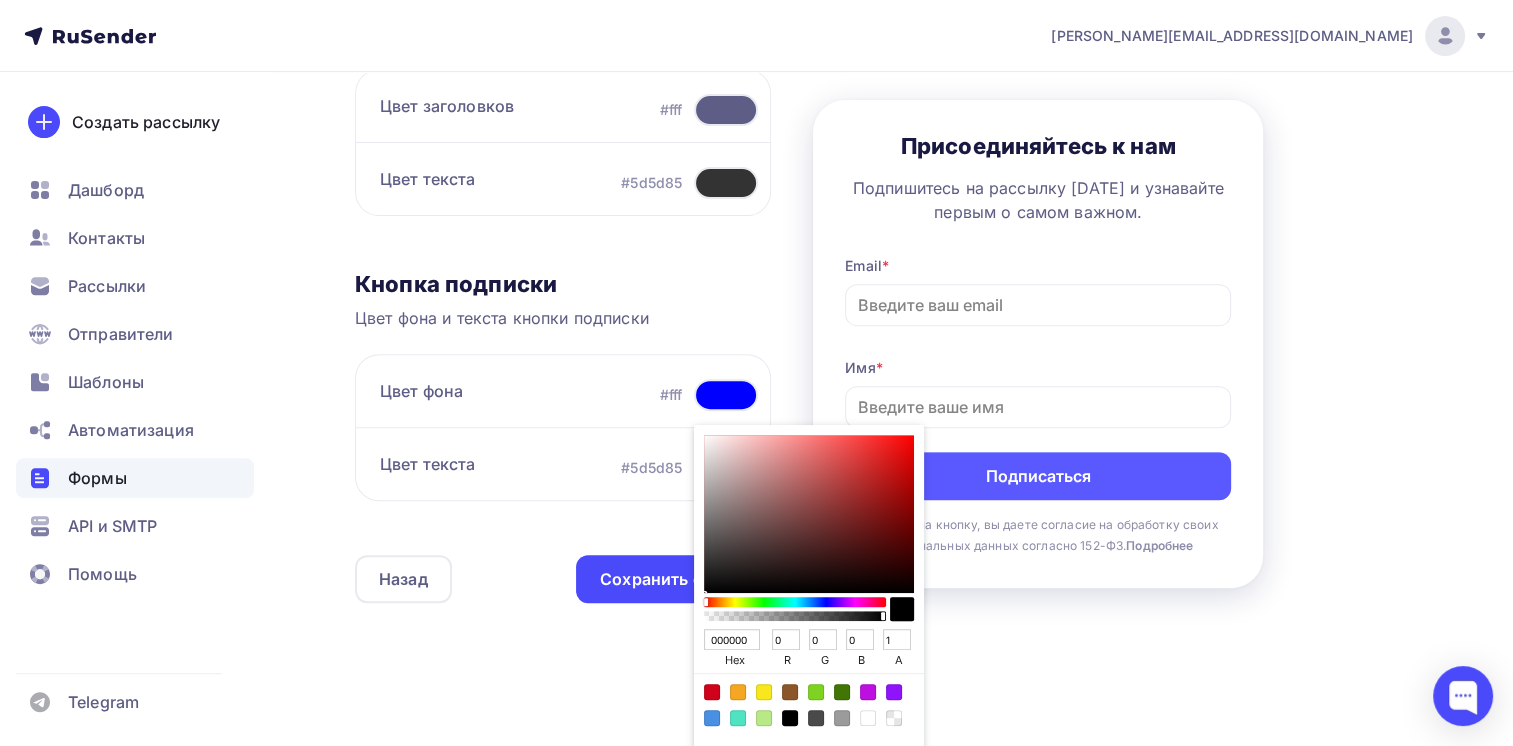 scroll, scrollTop: 724, scrollLeft: 0, axis: vertical 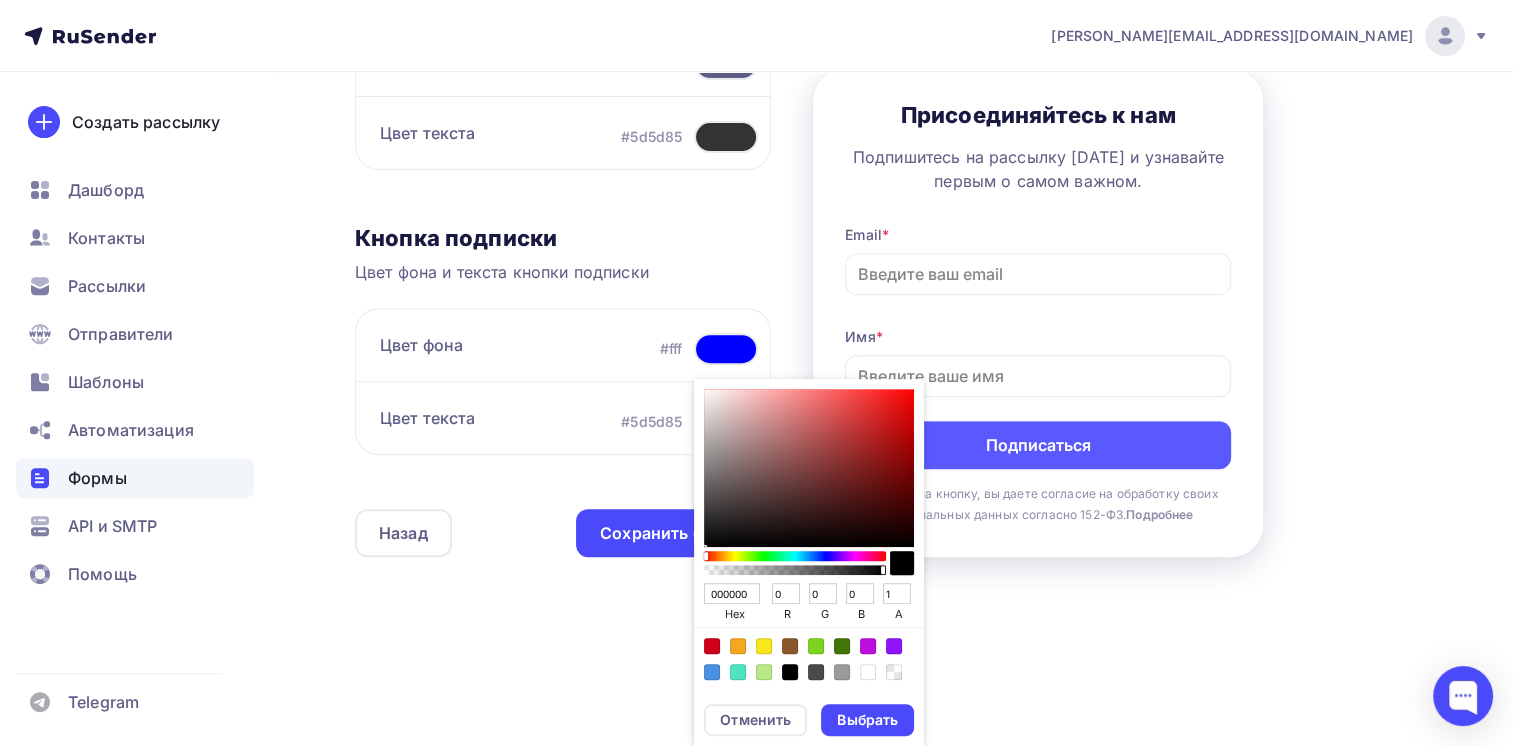 click at bounding box center [726, 349] 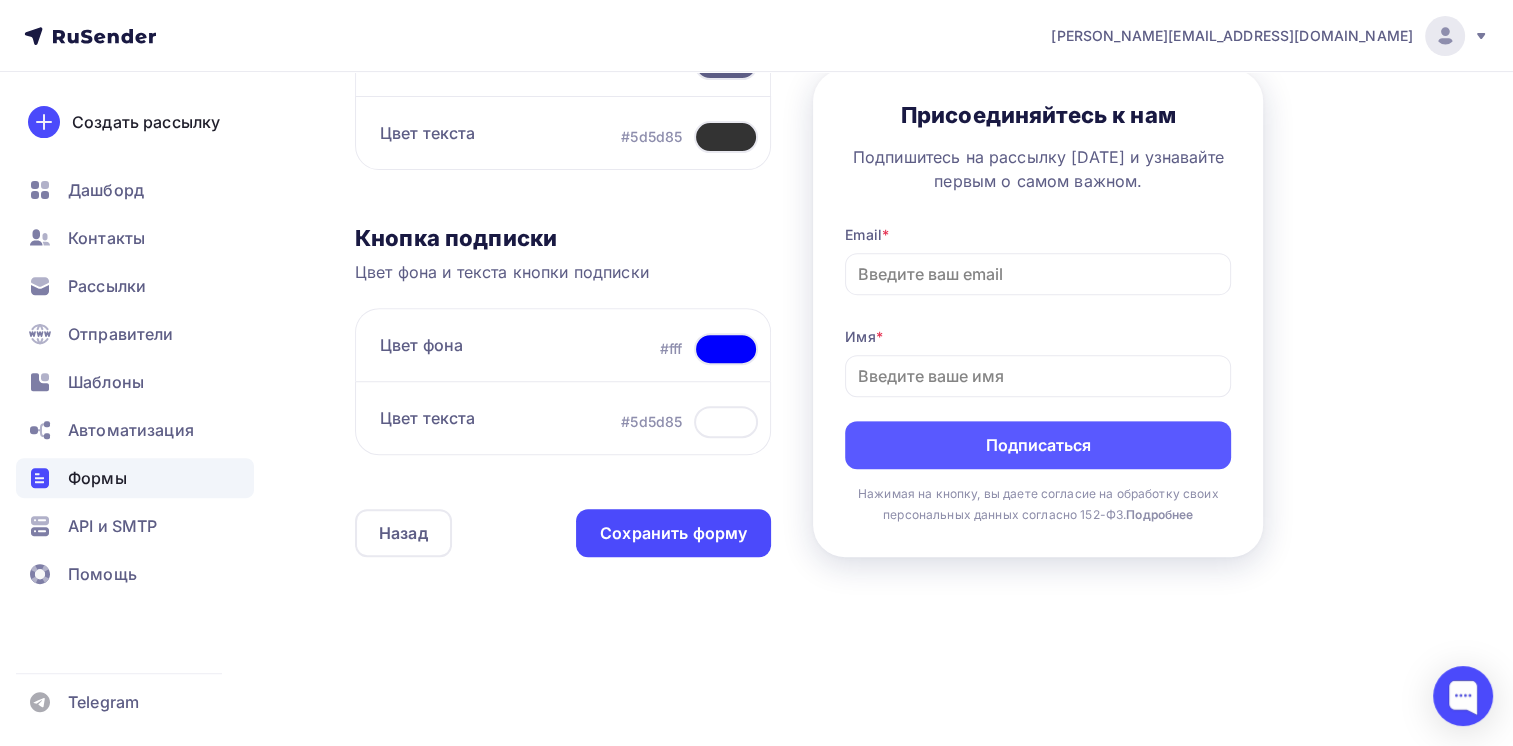 click on "Назад         Еженедельная рассылка   Еженедельная рассылка
Список: Еженедельная рассылка
Переименовать
Удалить
Сохранить
1
[GEOGRAPHIC_DATA]
2
Поля формы
3
Дизайн
Тип формы   Выберите способ установки формы     Встроенная   Всплывающая     Содержимое формы
Заголовок    Присоединяйтесь к нам
Текст    Подпишитесь на рассылку [DATE] и узнавайте первым о самом важном.
Текст кнопки подписки    Подписаться           Благодарность за подписку
Заголовок" at bounding box center [756, 48] 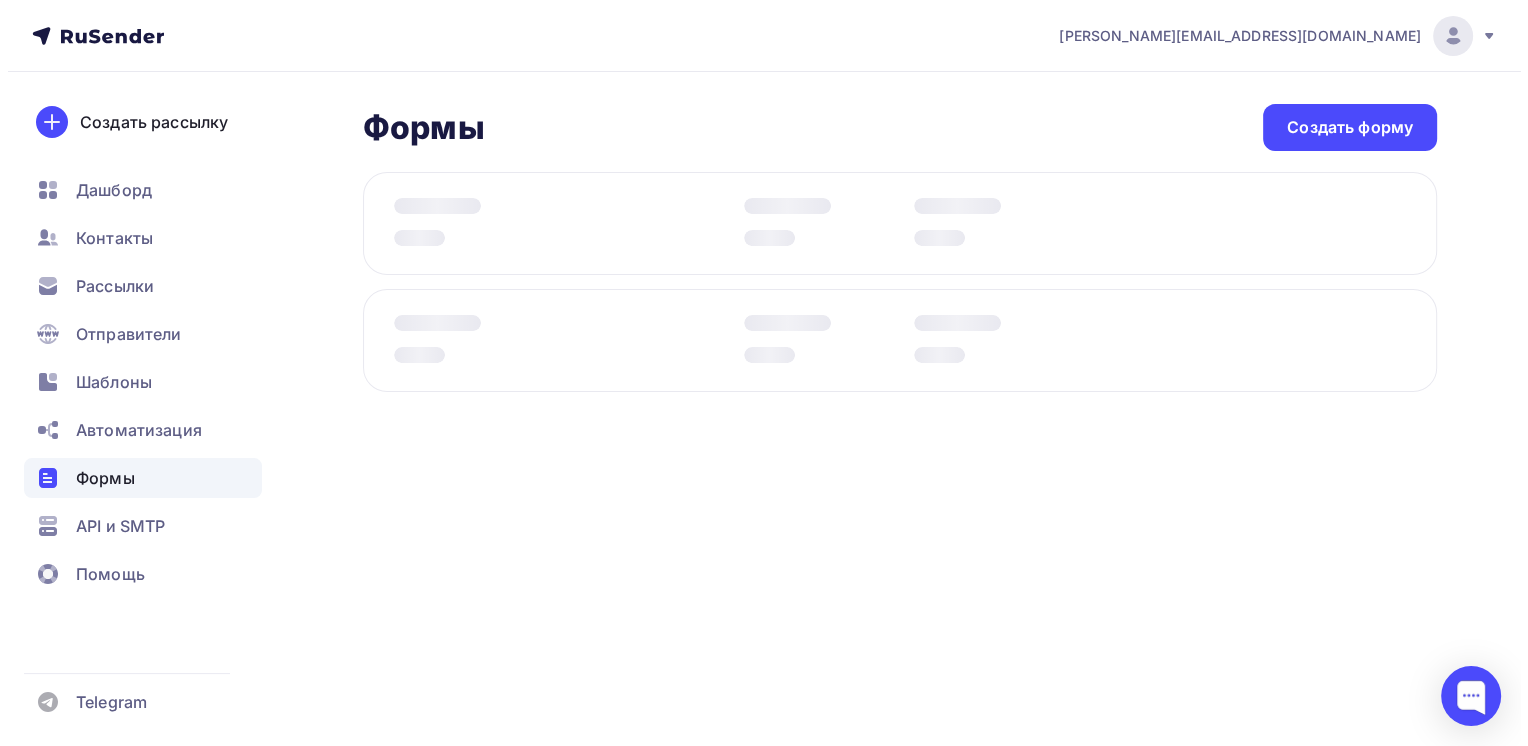 scroll, scrollTop: 0, scrollLeft: 0, axis: both 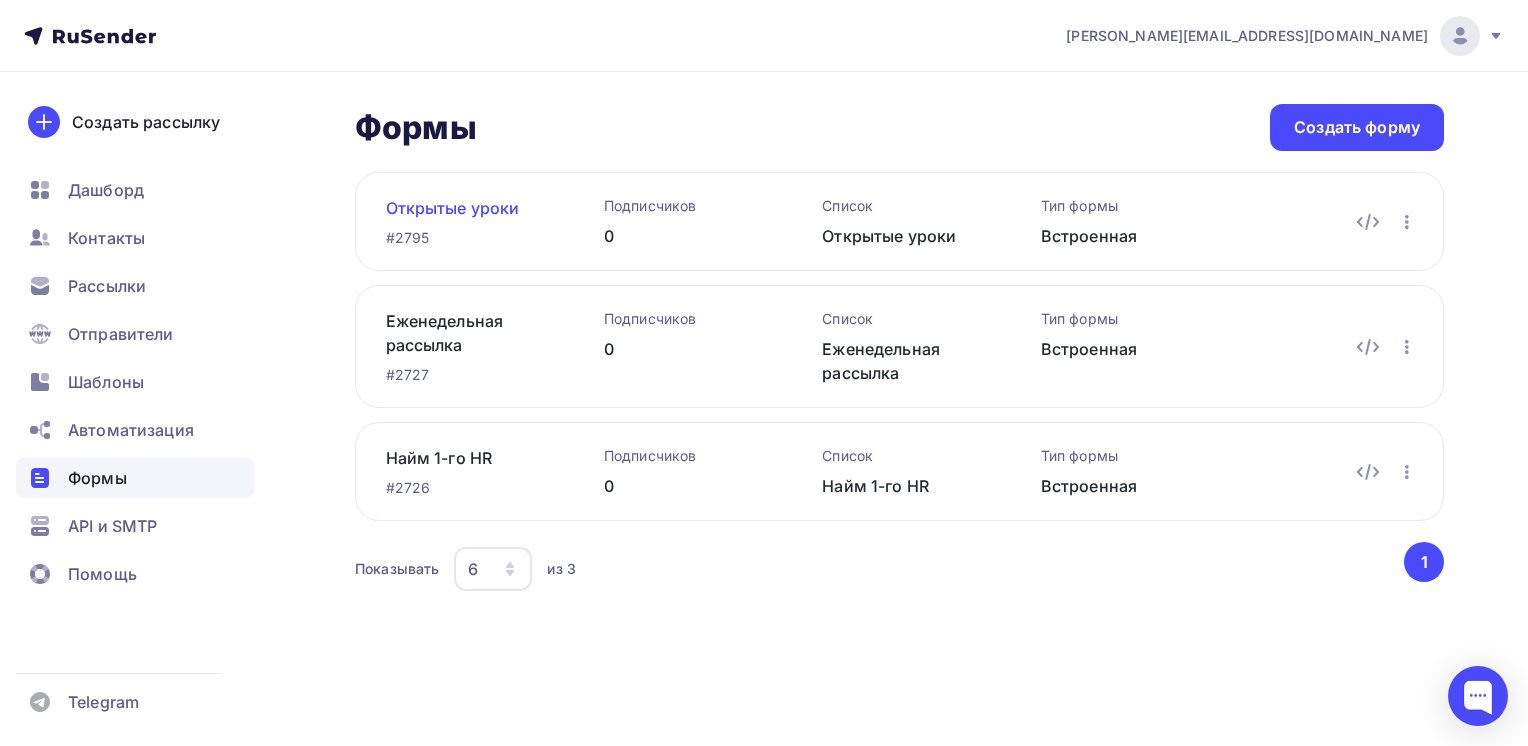 click on "Открытые уроки" at bounding box center [463, 208] 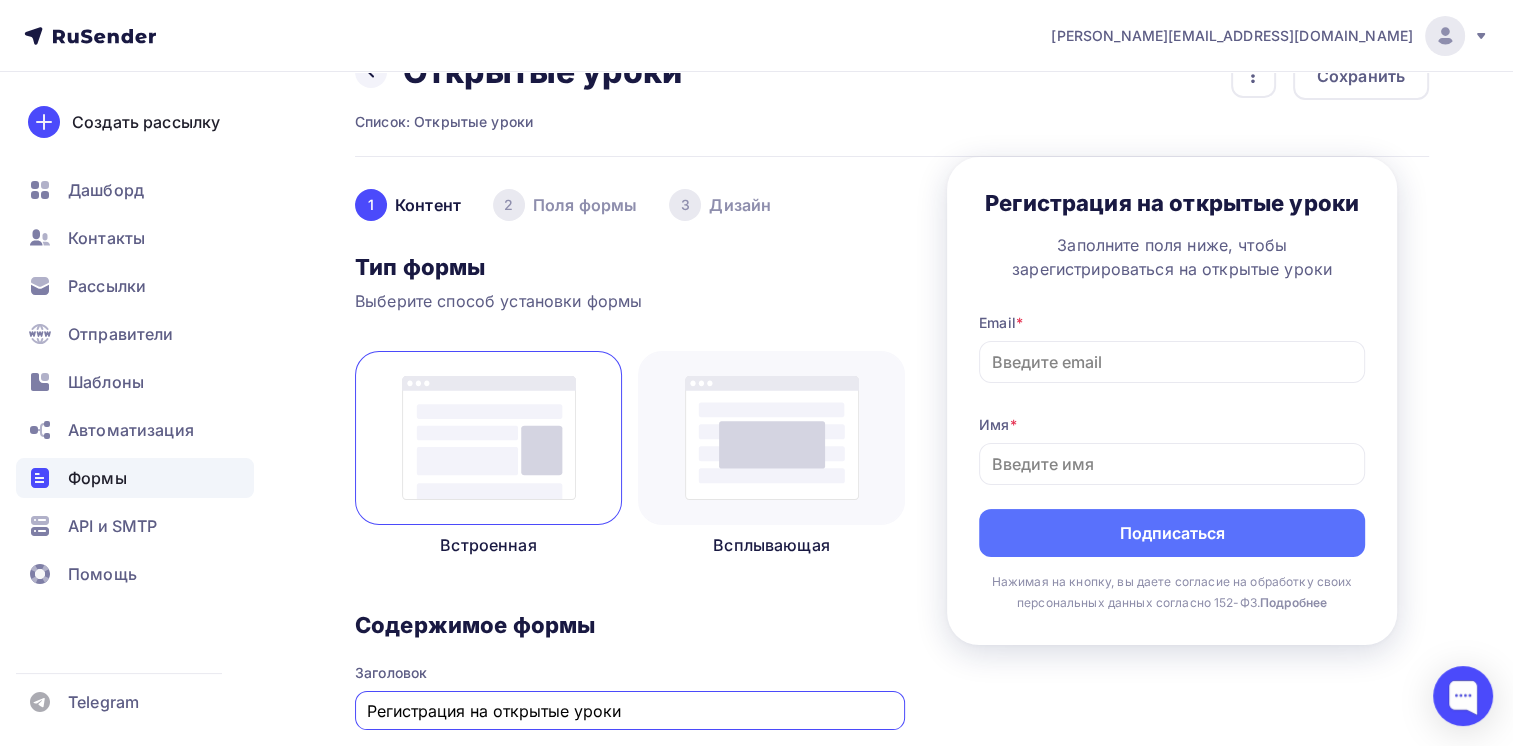 scroll, scrollTop: 0, scrollLeft: 0, axis: both 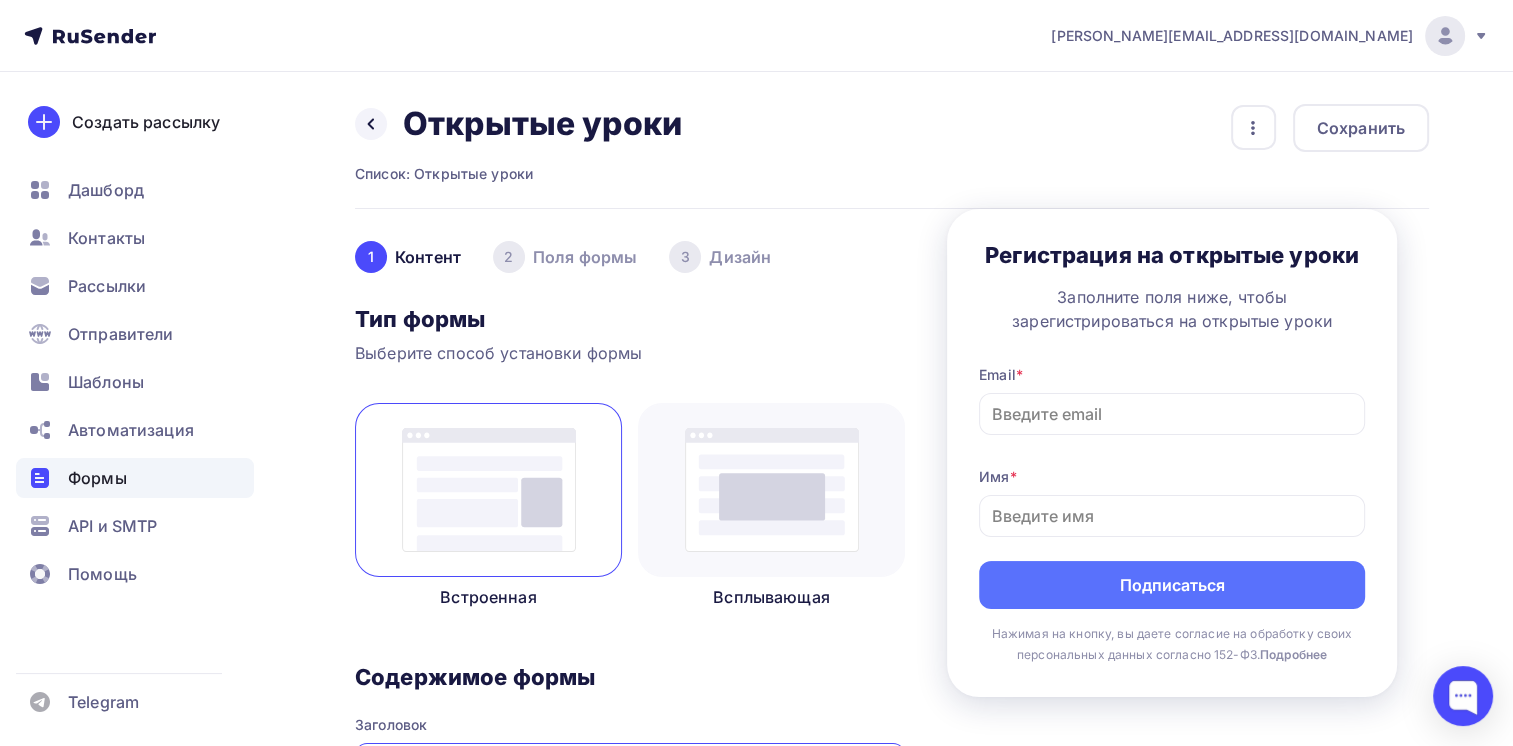 click on "3
[GEOGRAPHIC_DATA]" at bounding box center (720, 257) 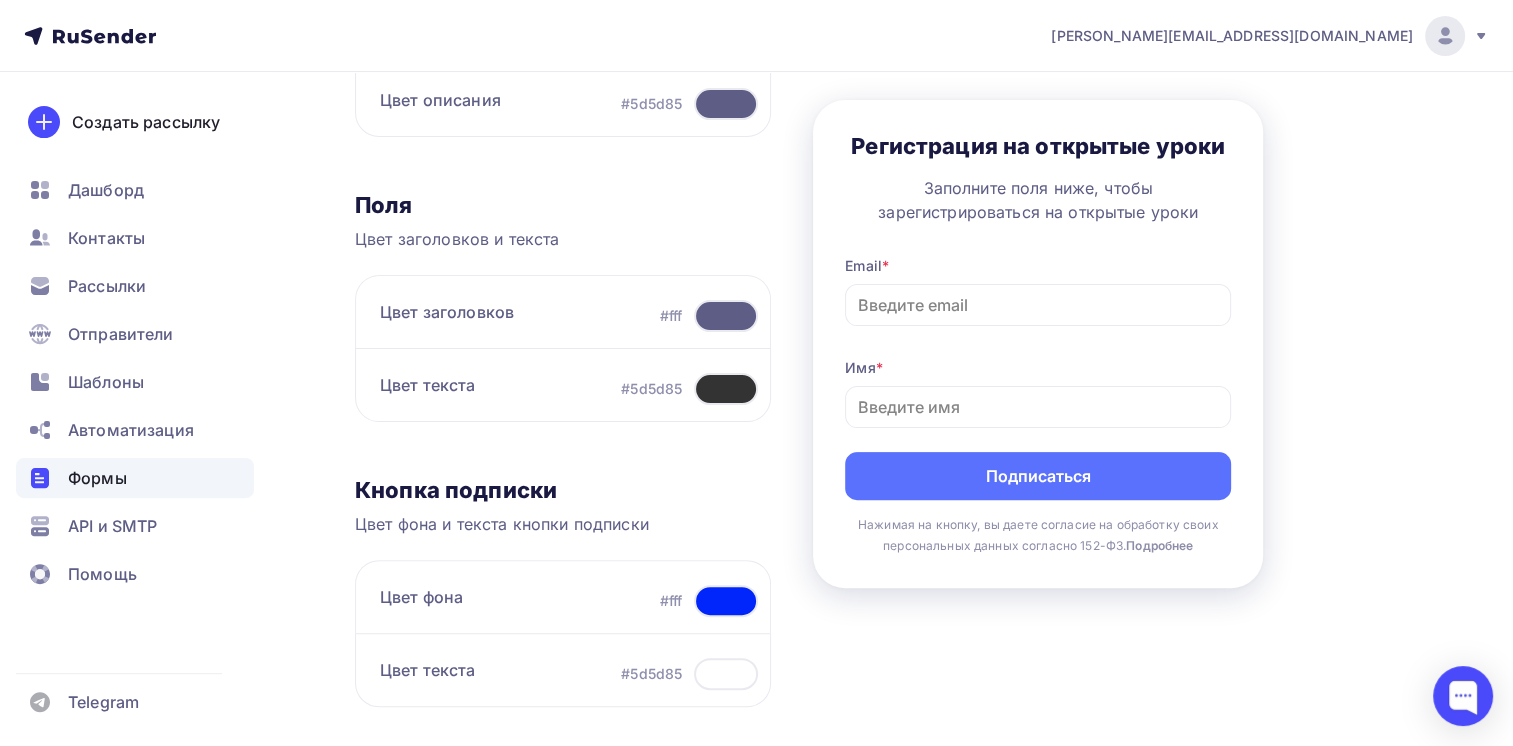 scroll, scrollTop: 500, scrollLeft: 0, axis: vertical 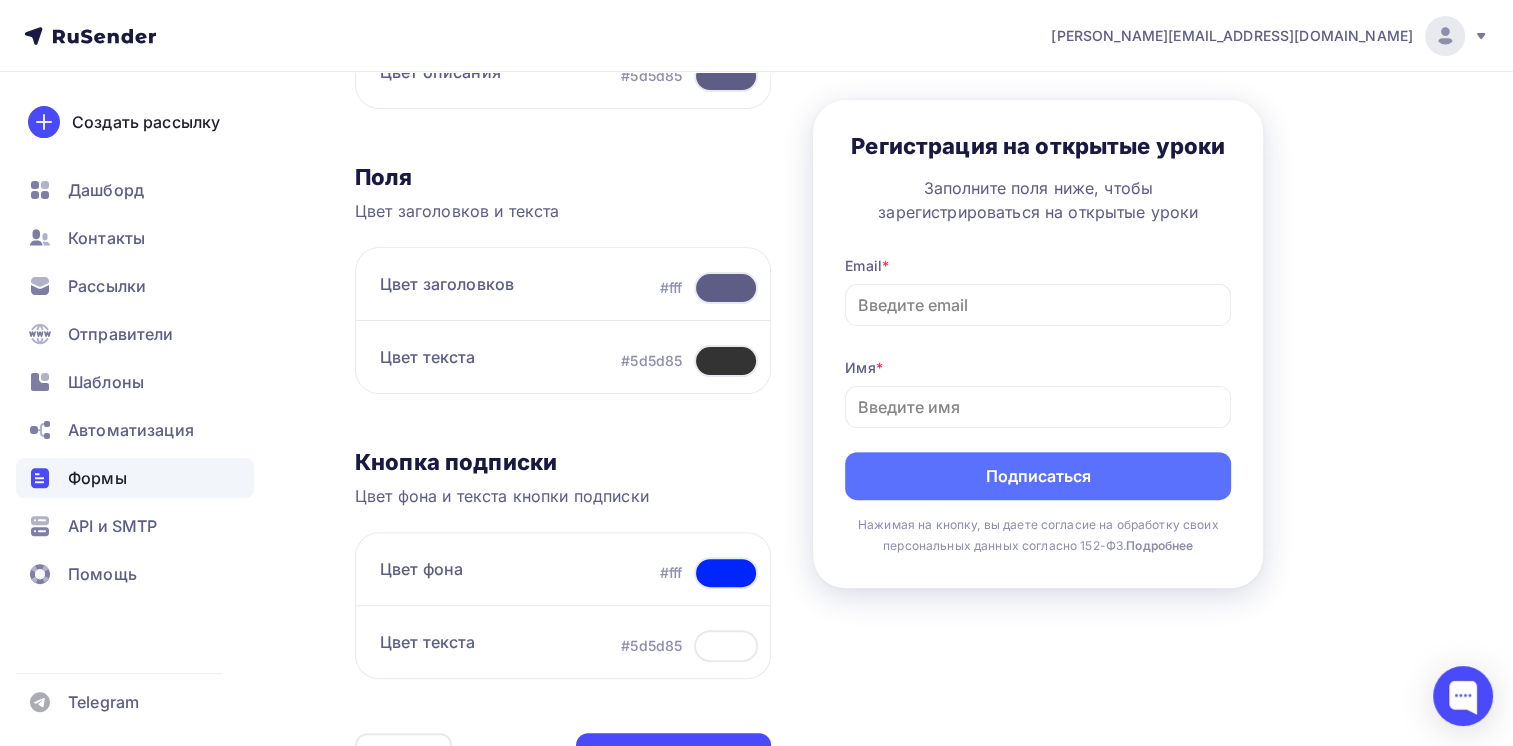 click at bounding box center (726, 573) 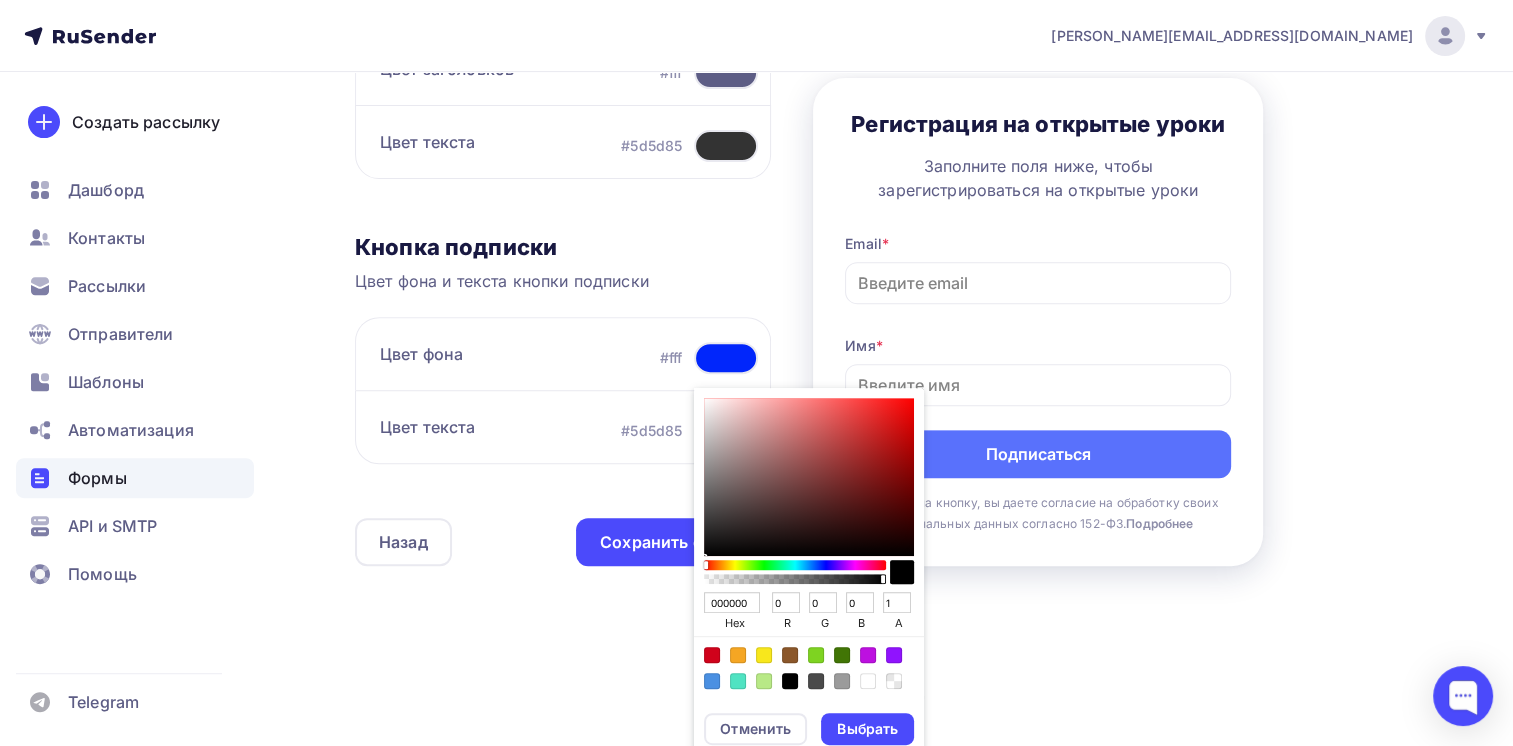 scroll, scrollTop: 724, scrollLeft: 0, axis: vertical 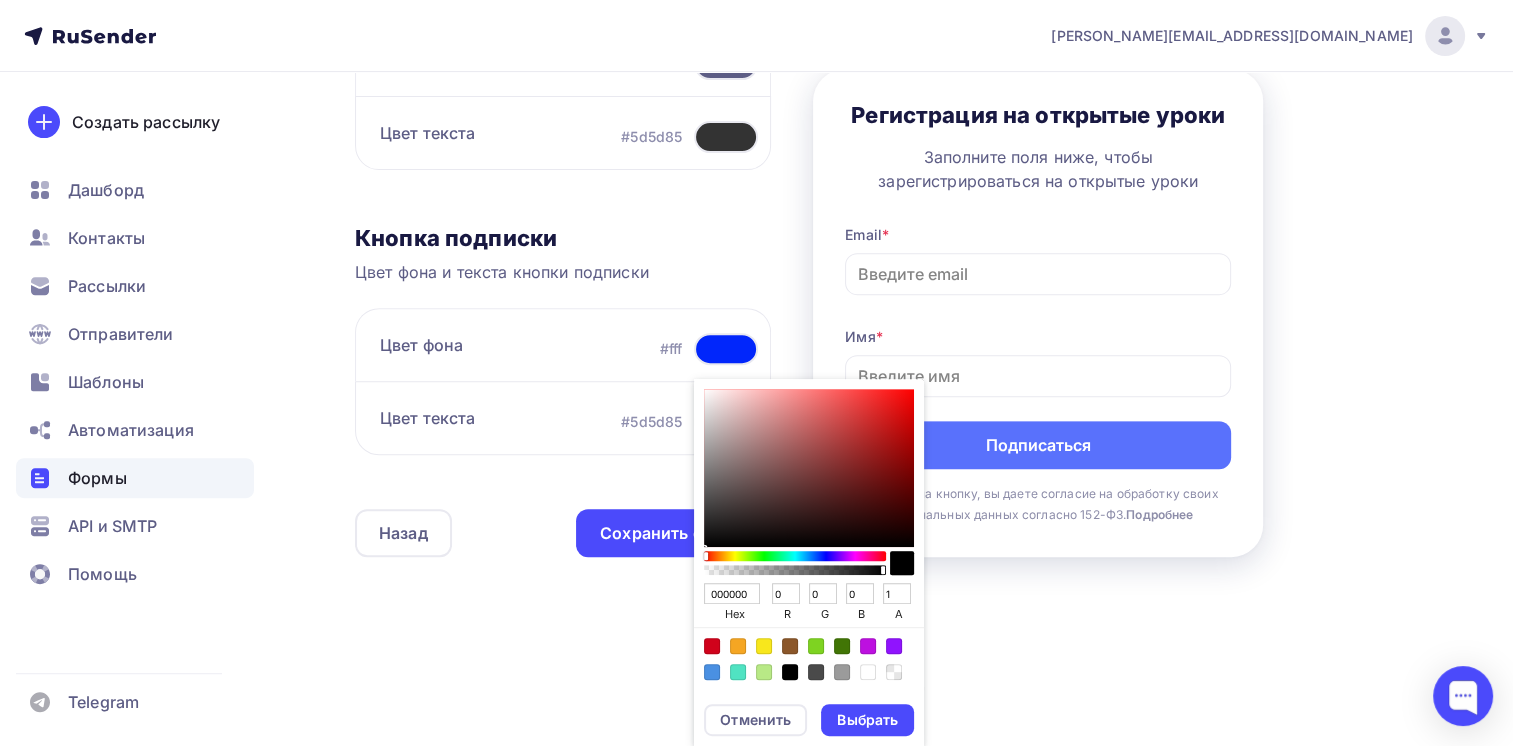 click on "000000" at bounding box center (732, 594) 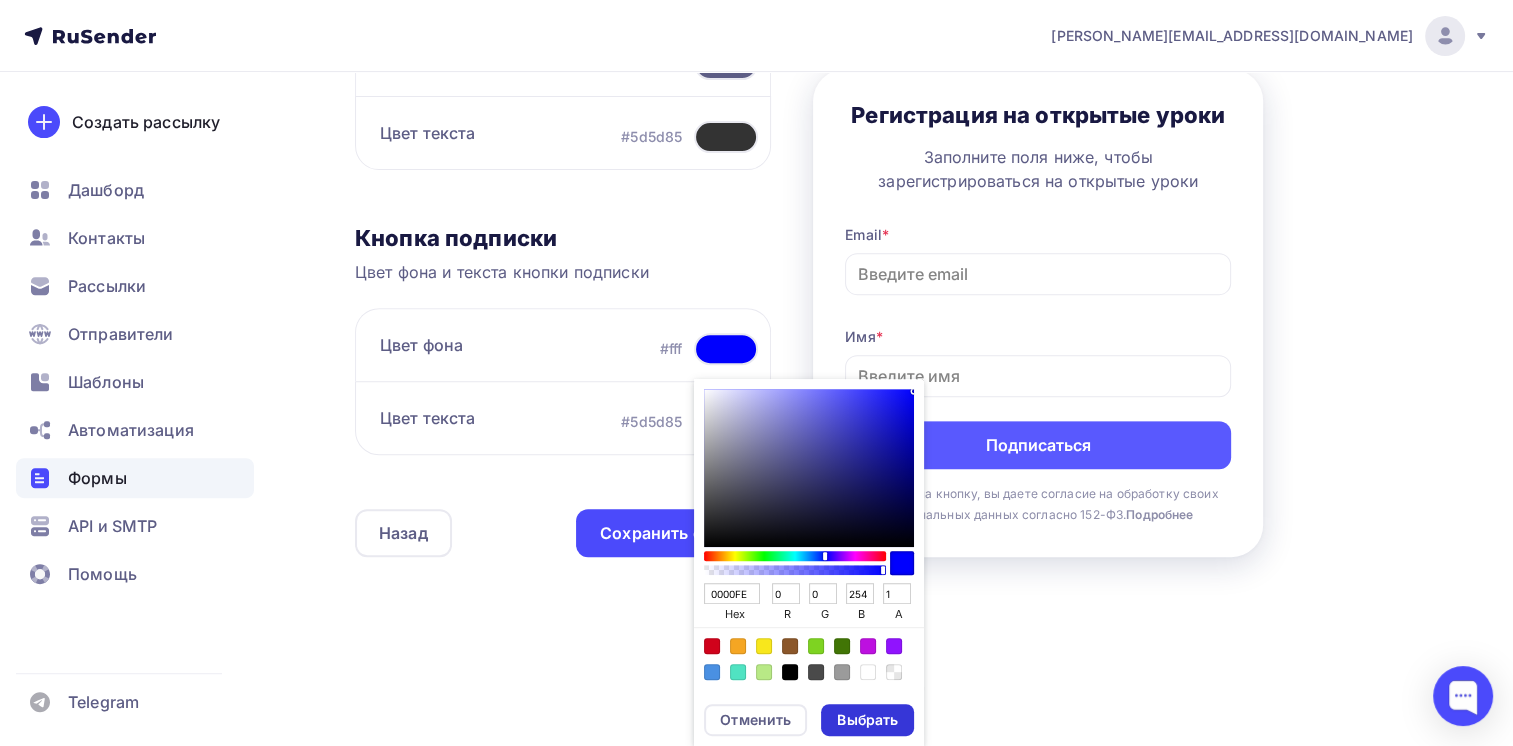 type on "0000FE" 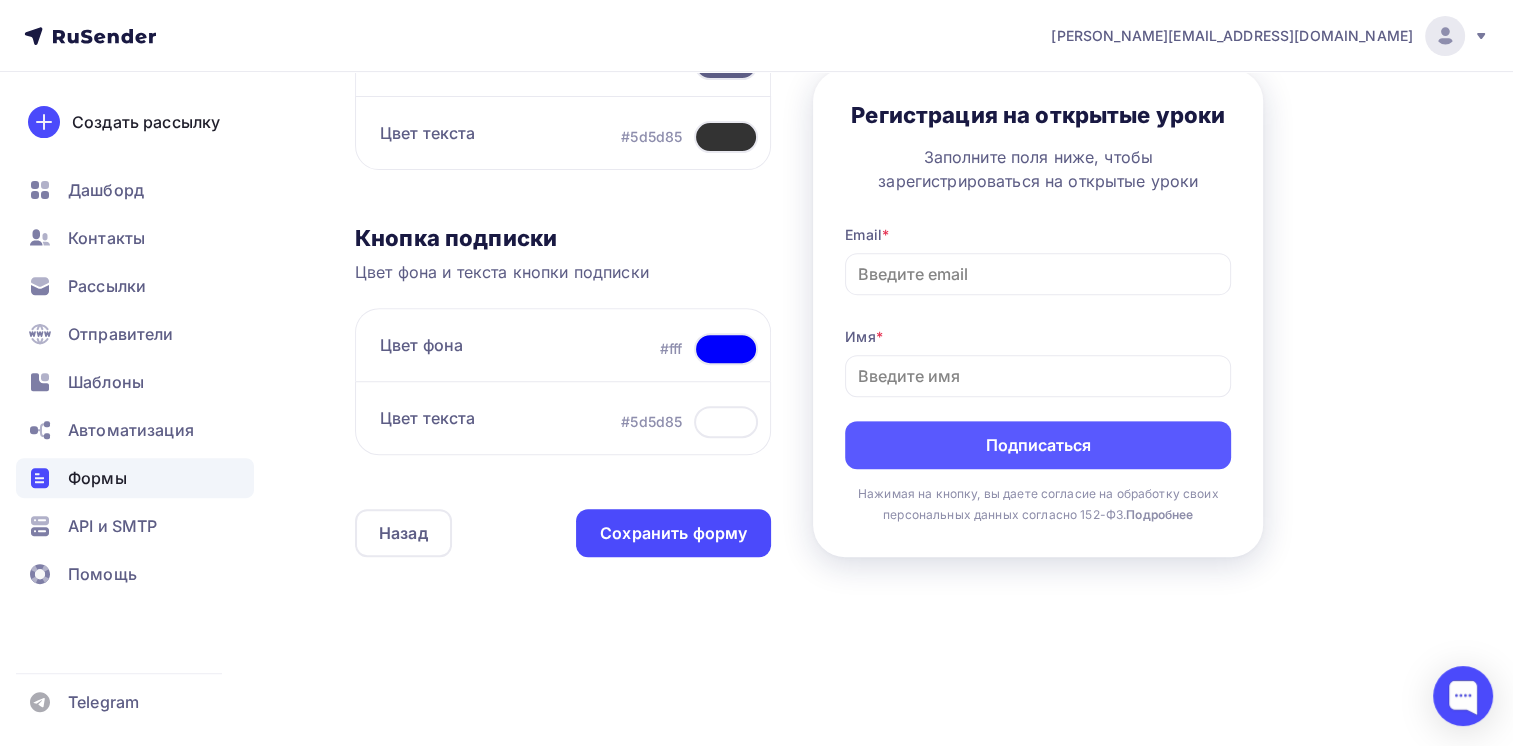 click on "Назад         Открытые уроки   Открытые уроки
Список: Открытые уроки
Переименовать
Удалить
Сохранить
1
[GEOGRAPHIC_DATA]
2
Поля формы
3
Дизайн
Тип формы   Выберите способ установки формы     Встроенная   Всплывающая     Содержимое формы
Заголовок    Регистрация на открытые уроки
Текст    Заполните поля ниже, чтобы зарегистрироваться на открытые уроки
Текст кнопки подписки    Подписаться           Благодарность за подписку
Заголовок
Описание" at bounding box center (892, 24) 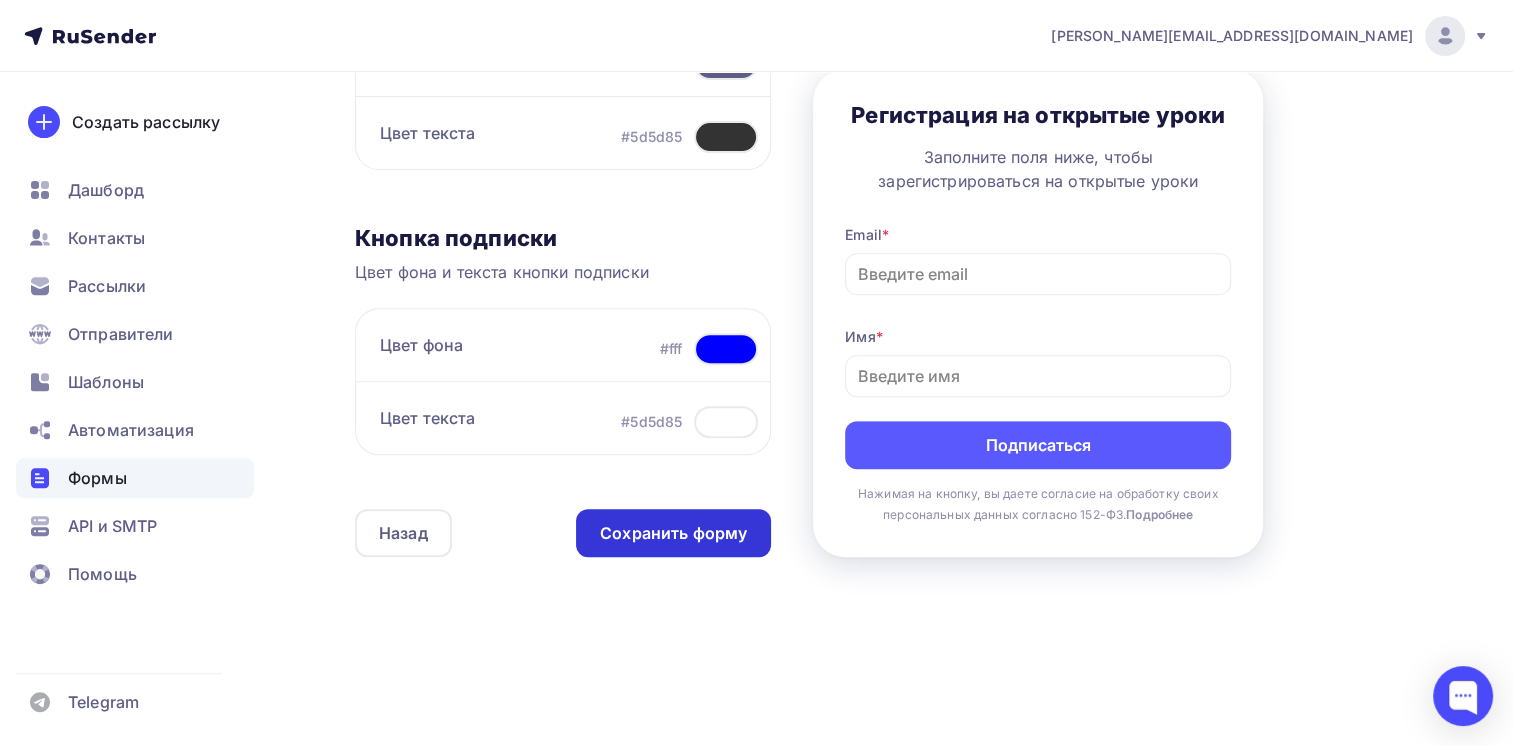 click on "Сохранить форму" at bounding box center (673, 533) 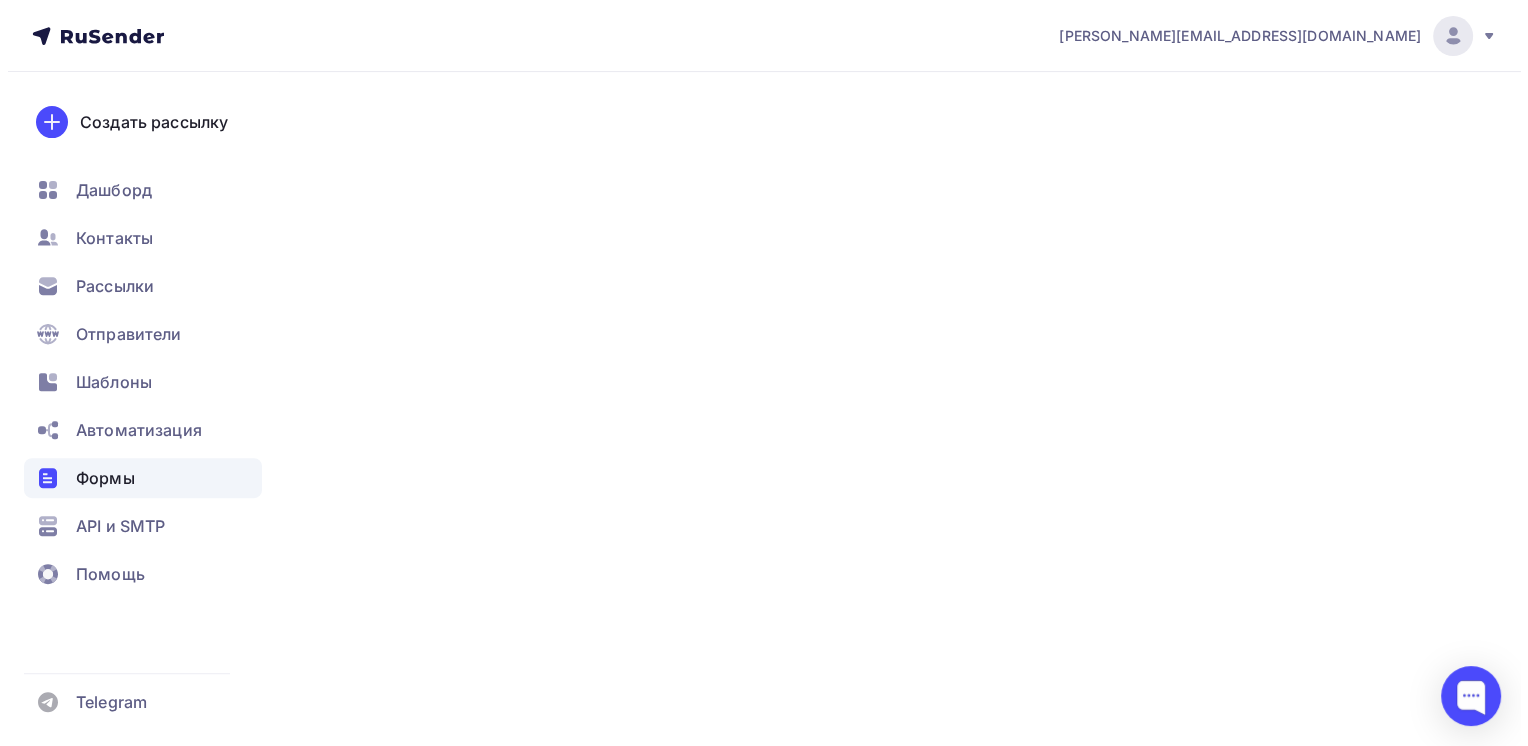 scroll, scrollTop: 0, scrollLeft: 0, axis: both 